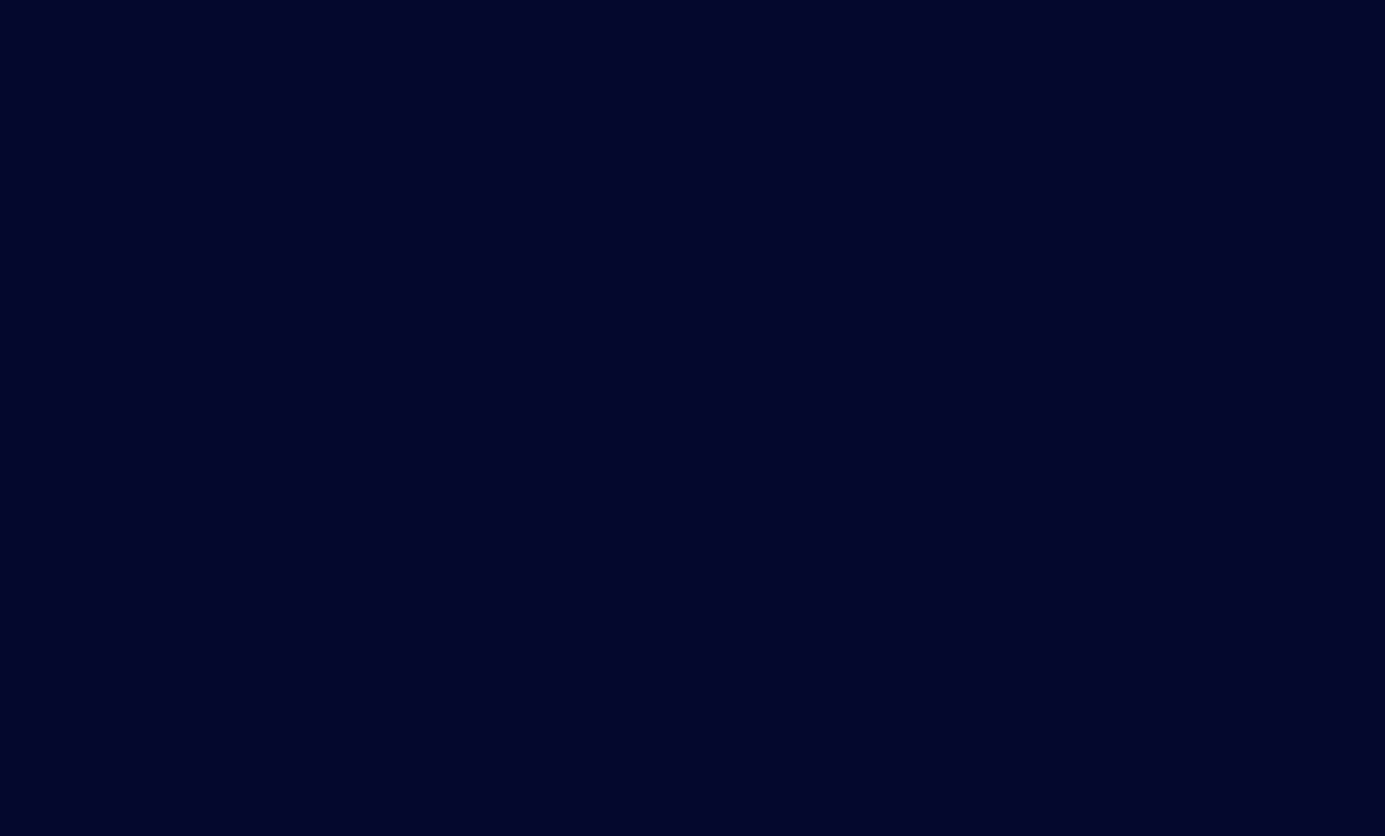 scroll, scrollTop: 0, scrollLeft: 0, axis: both 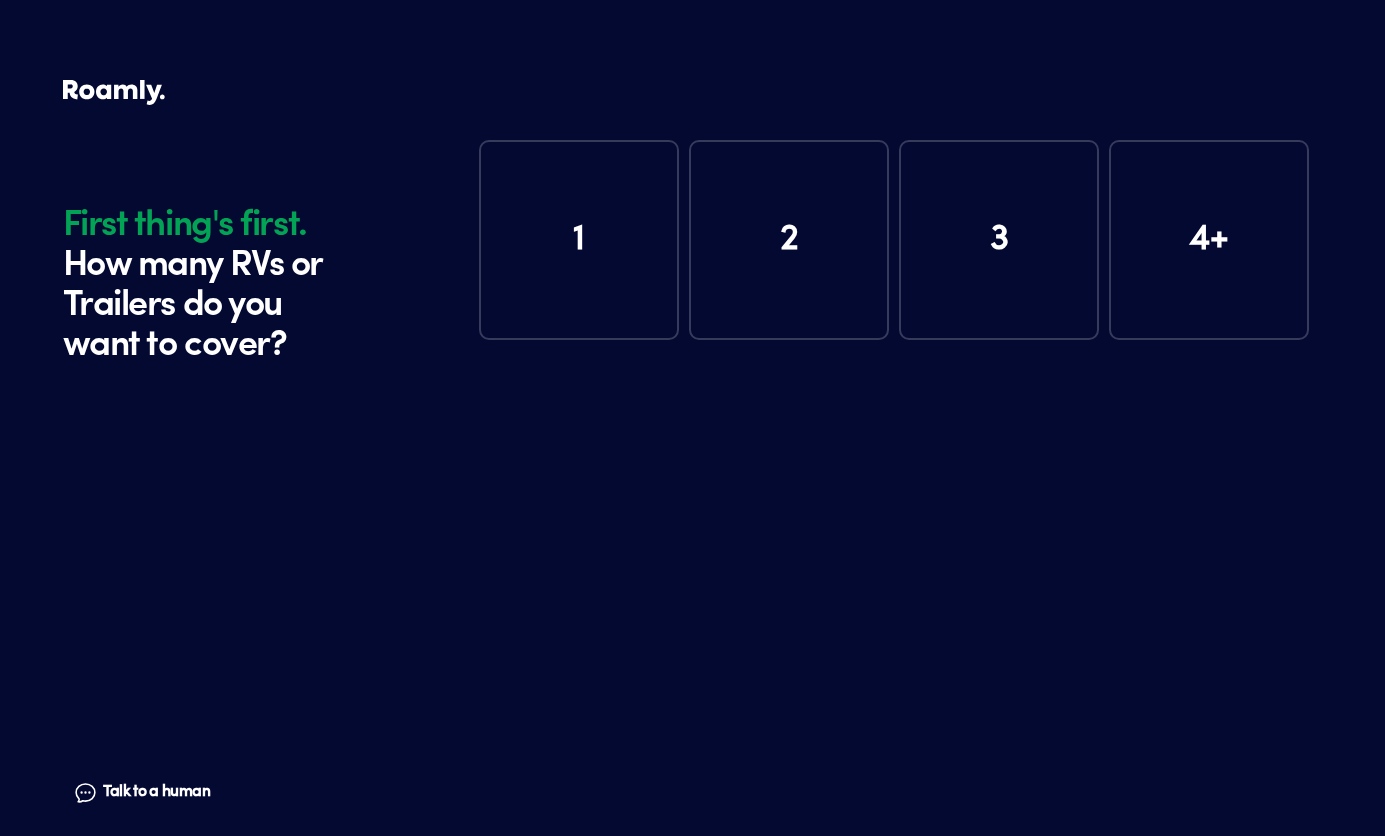 click on "1" at bounding box center [579, 240] 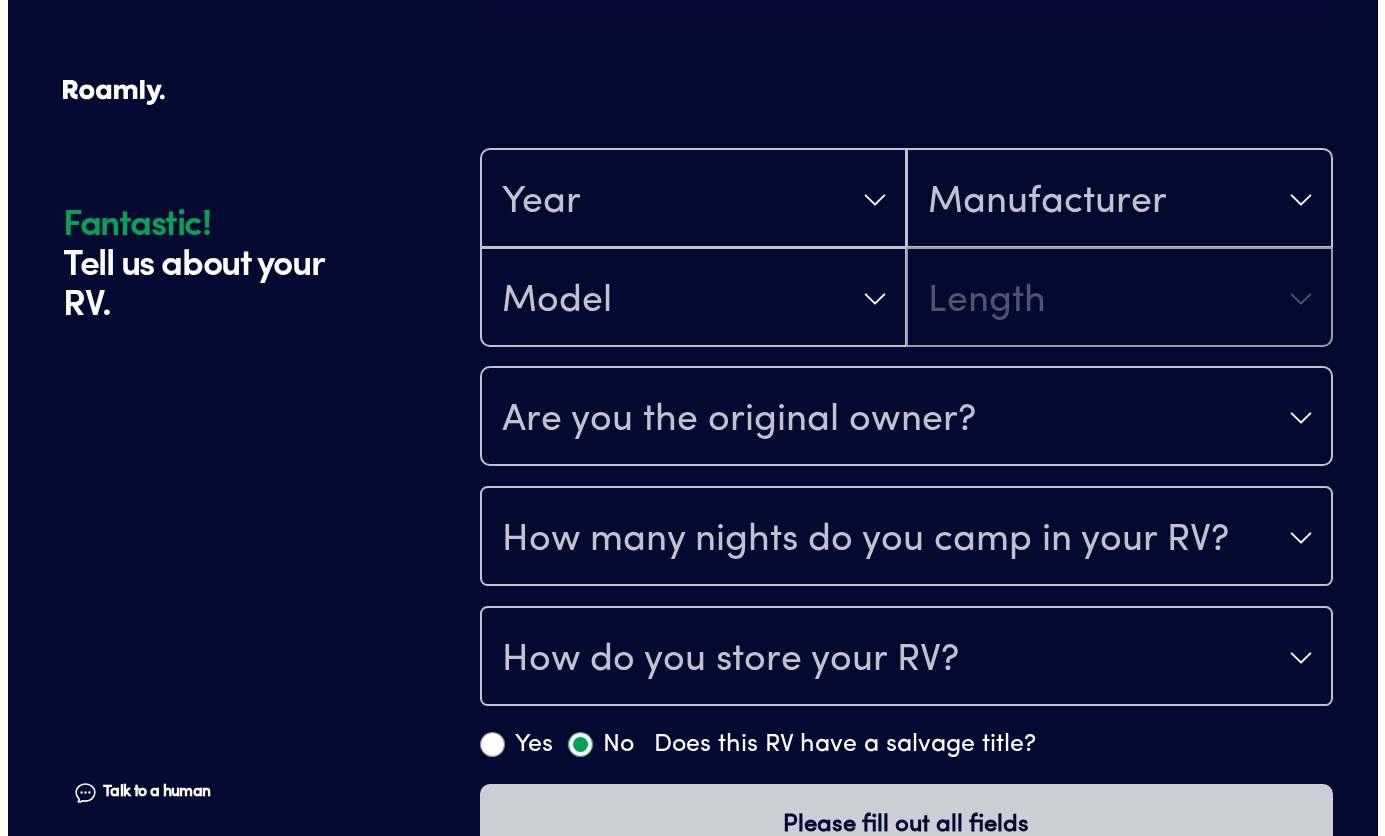 scroll, scrollTop: 390, scrollLeft: 0, axis: vertical 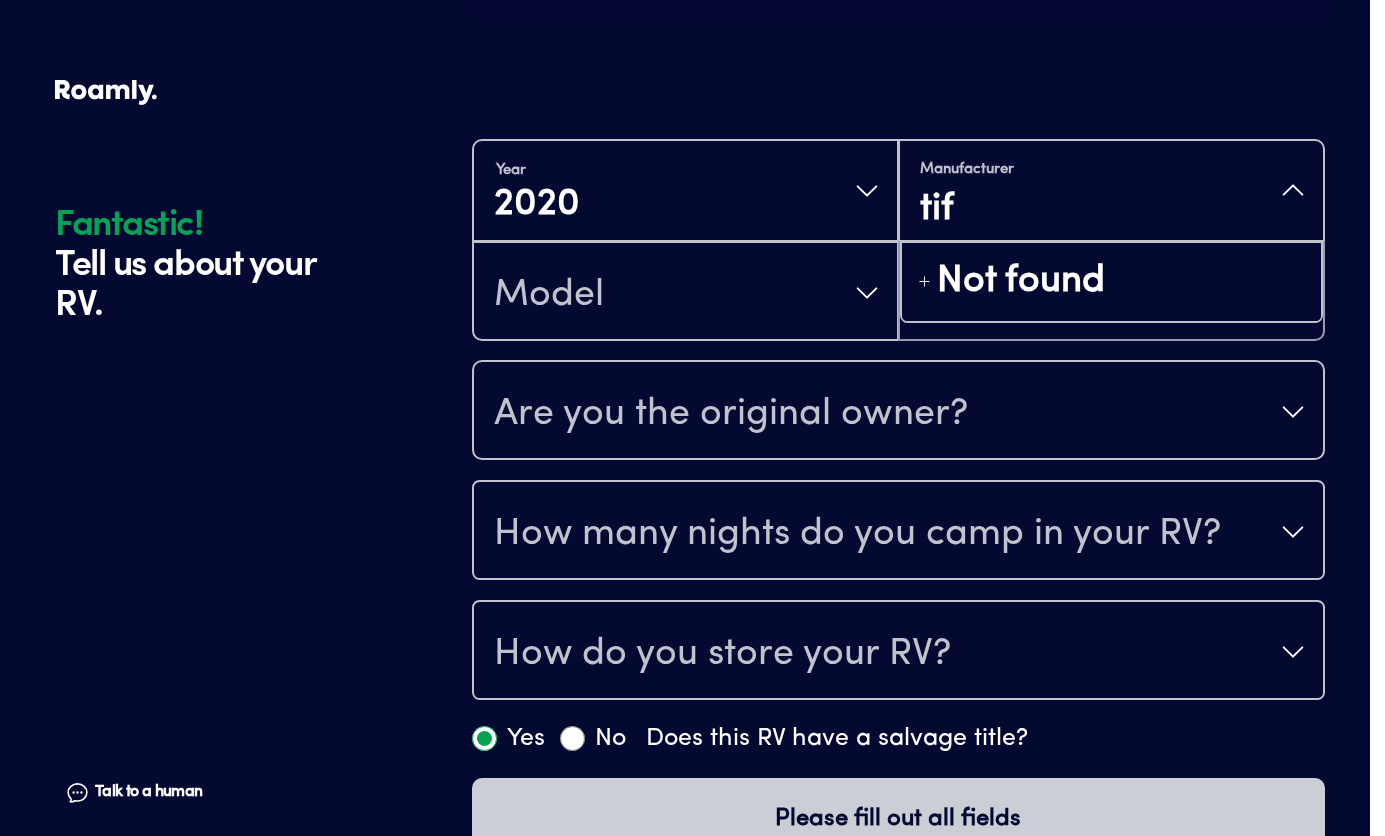 type on "tiff" 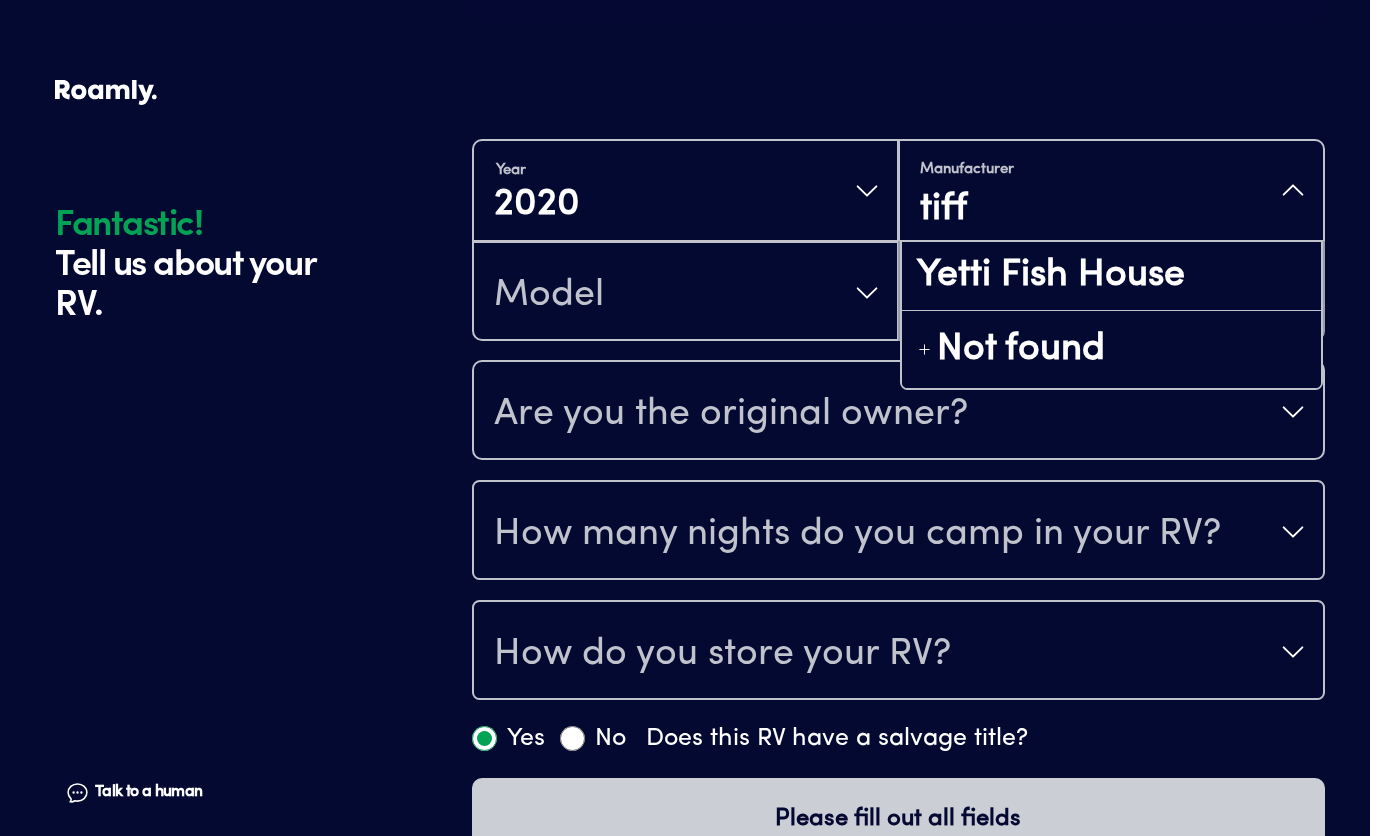 click on "tiff" at bounding box center [1111, 210] 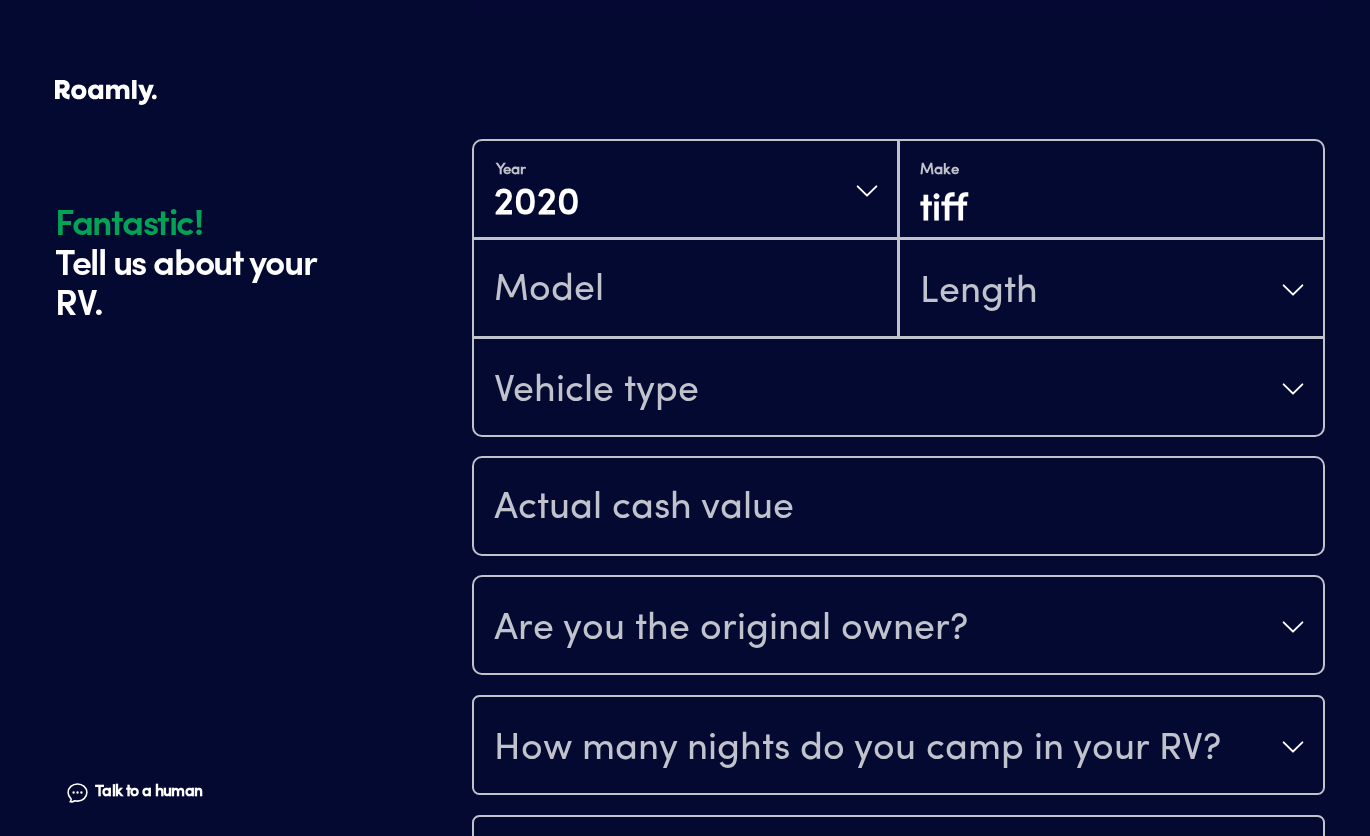 scroll, scrollTop: 1, scrollLeft: 0, axis: vertical 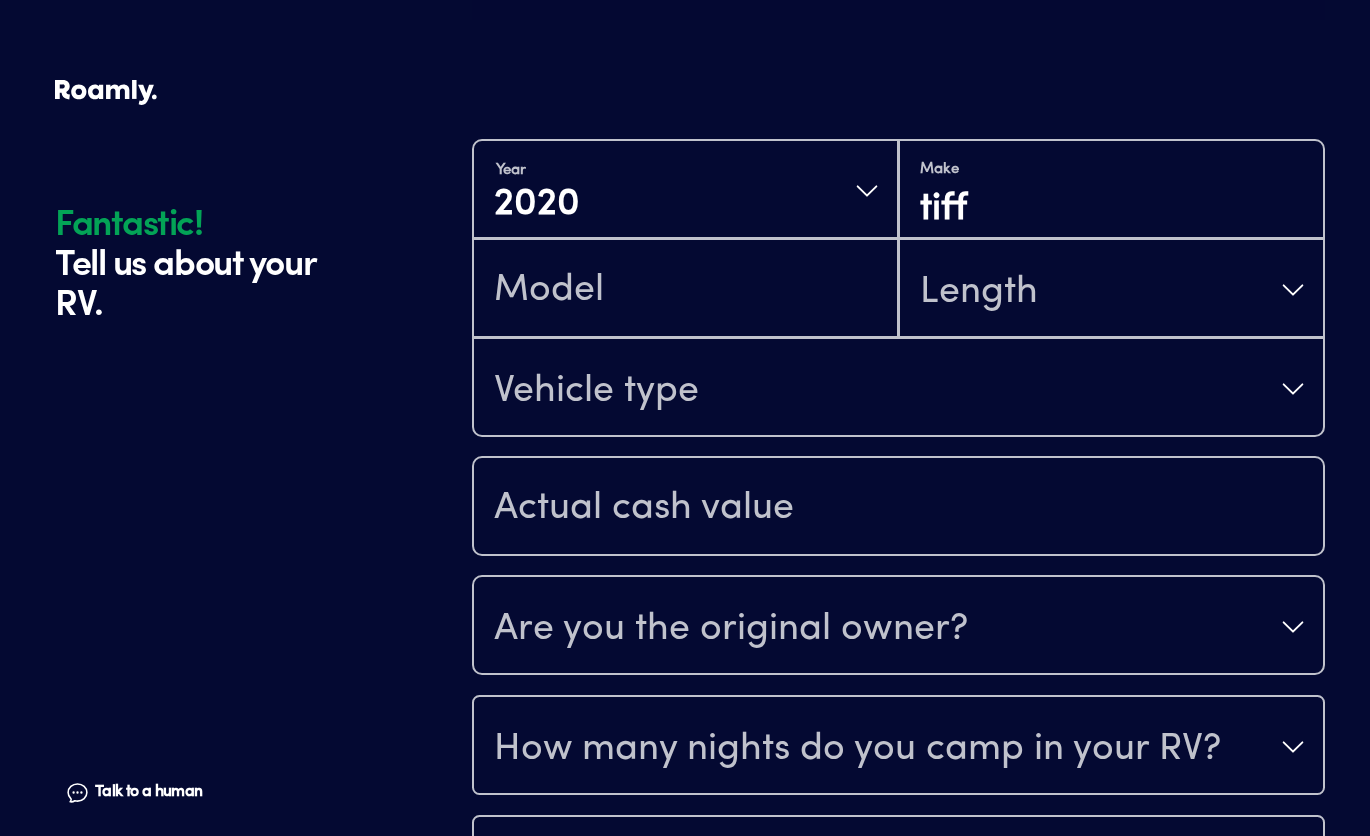 click on "tiff" at bounding box center (1111, 210) 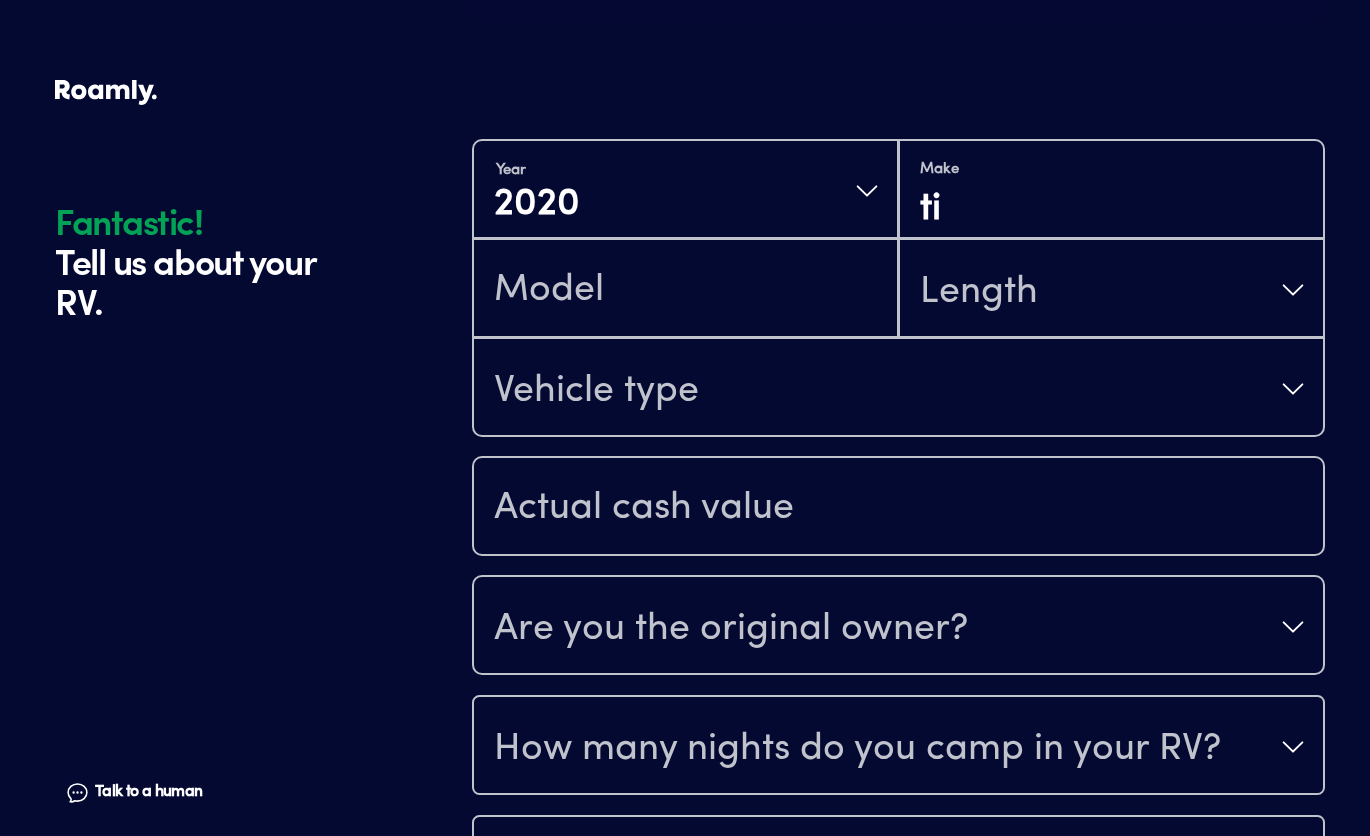 type on "t" 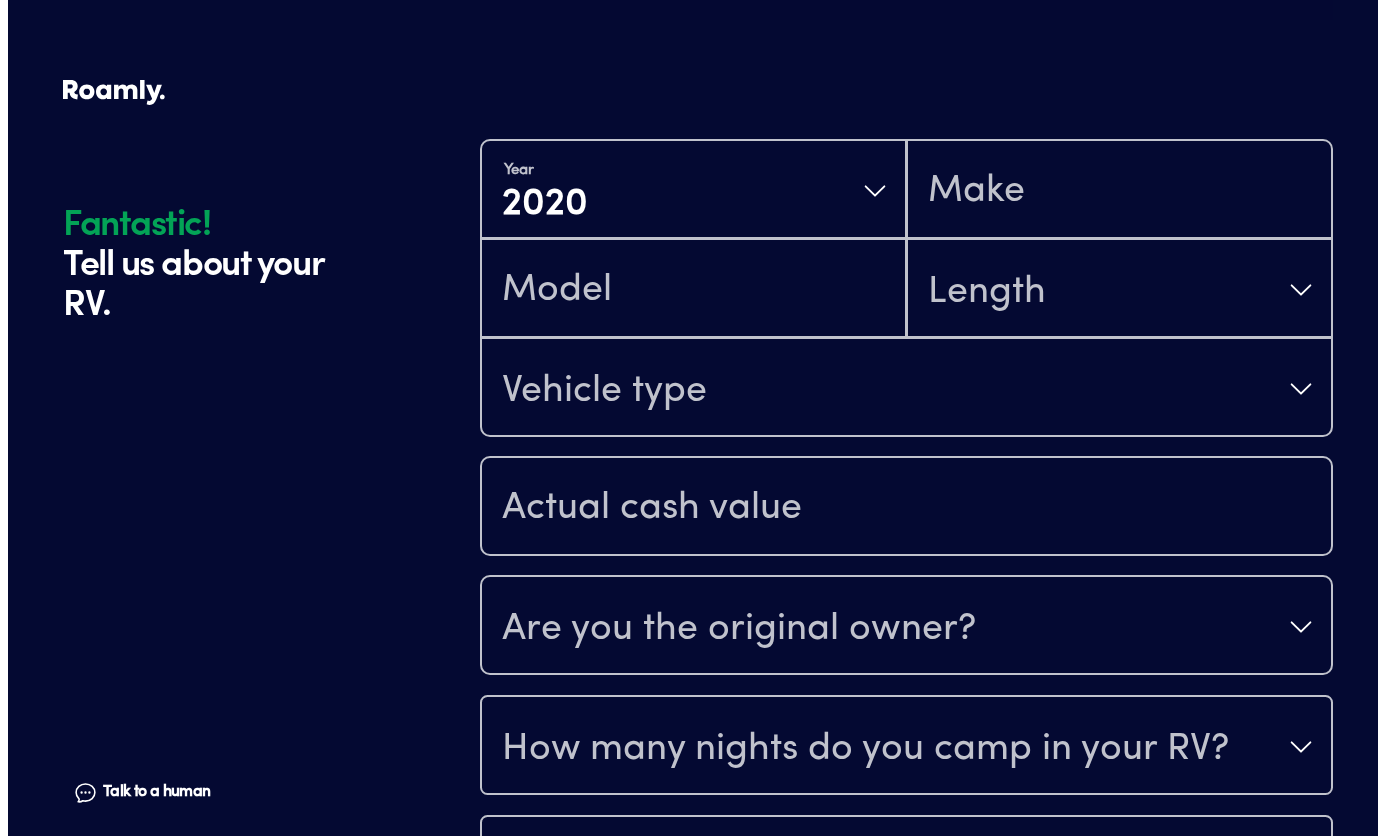 scroll, scrollTop: 0, scrollLeft: 0, axis: both 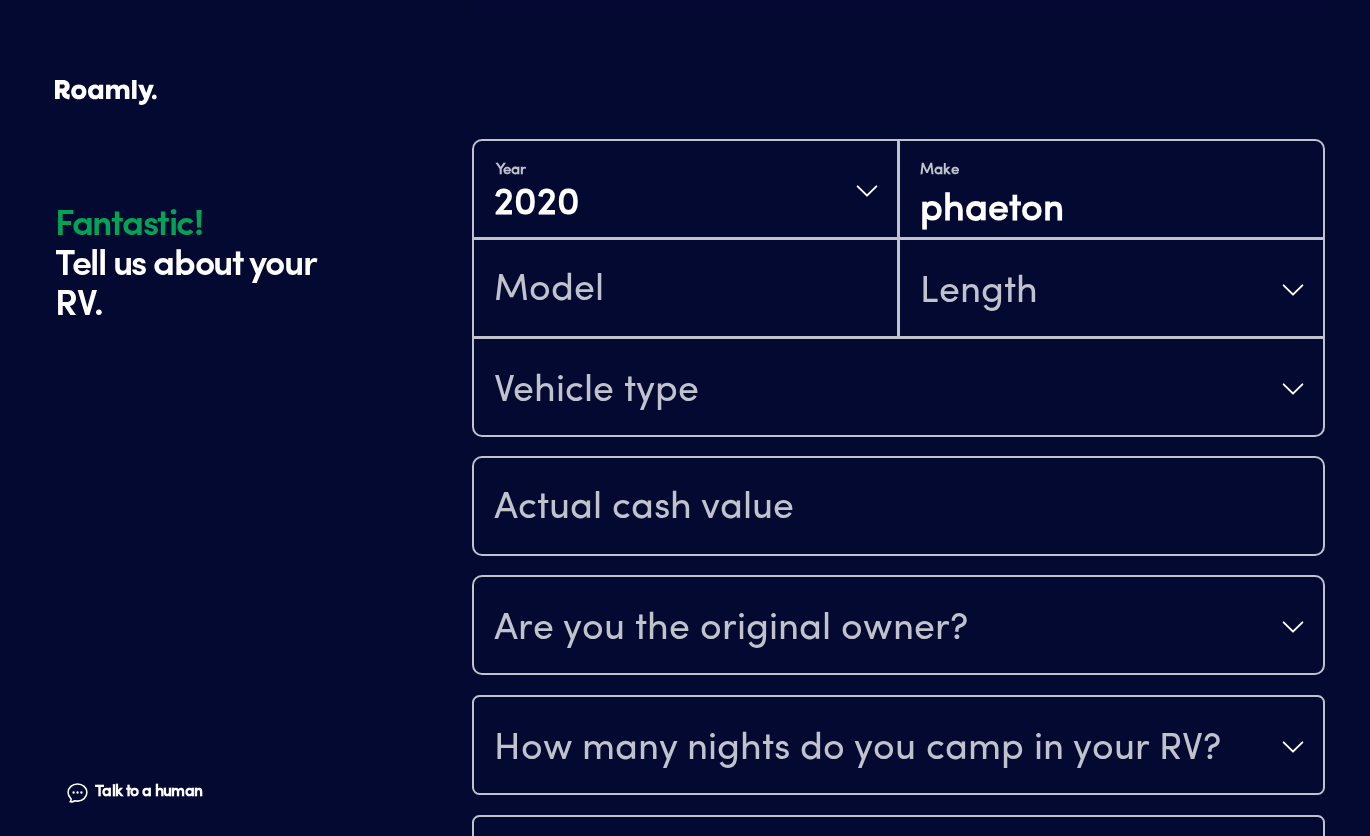 click on "phaeton" at bounding box center [1111, 211] 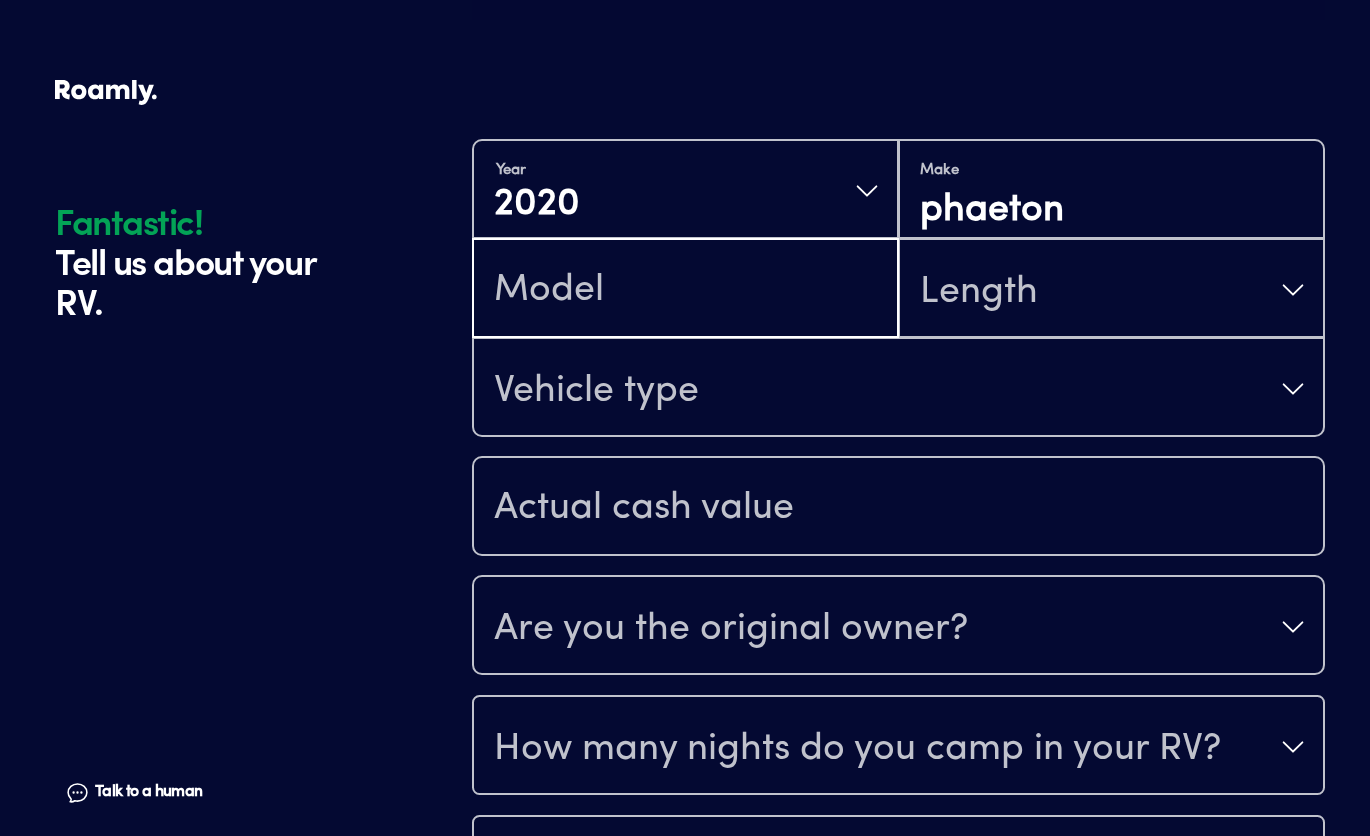 click at bounding box center [685, 290] 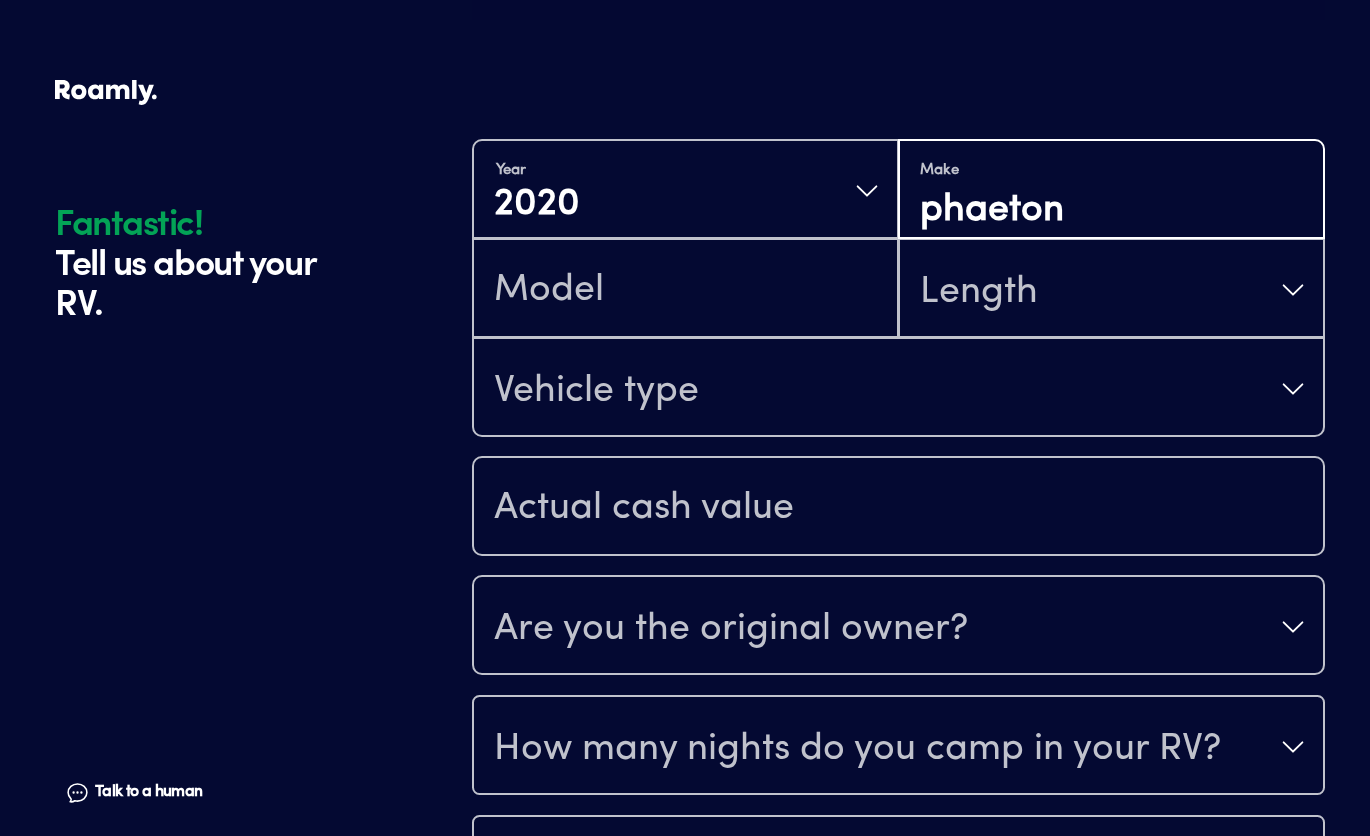 click on "phaeton" at bounding box center (1111, 211) 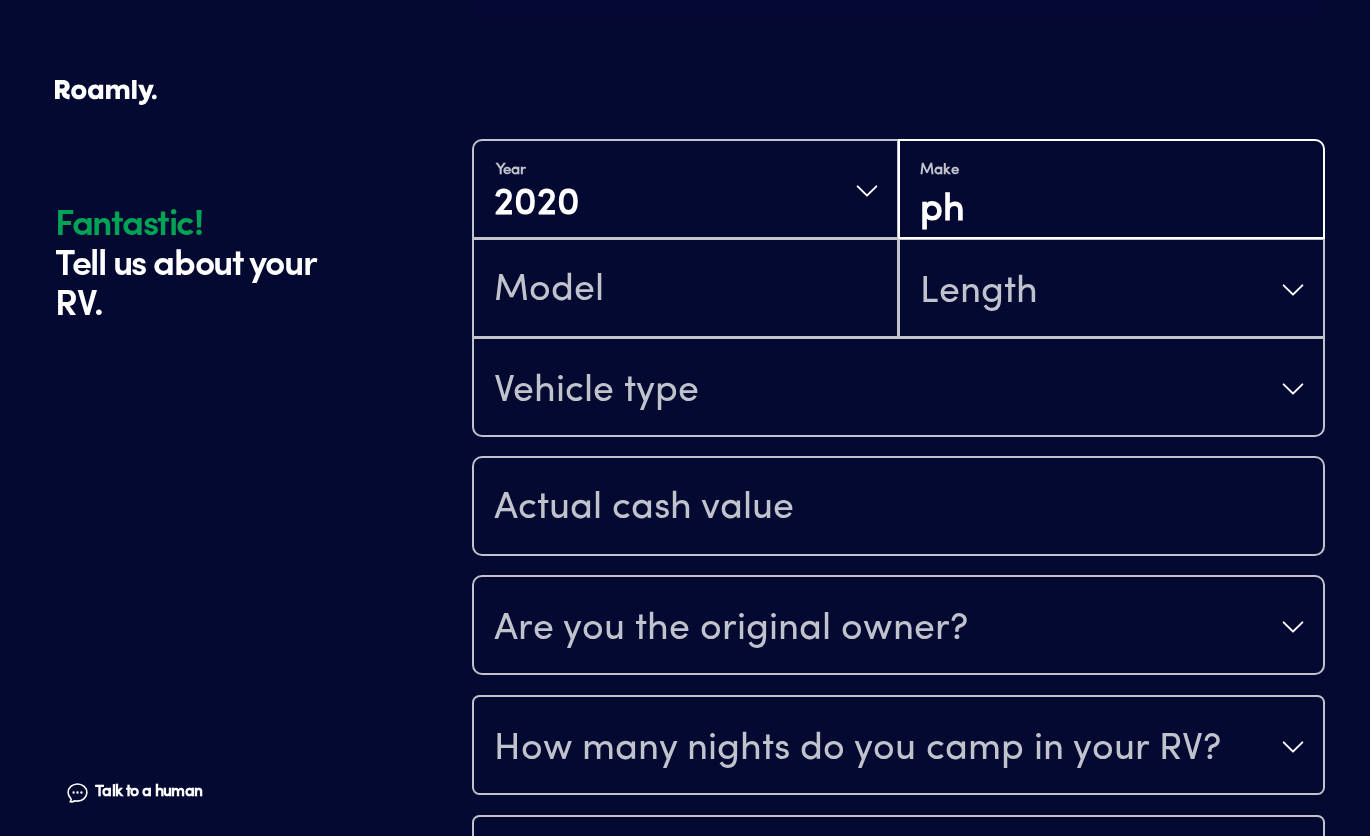 type on "p" 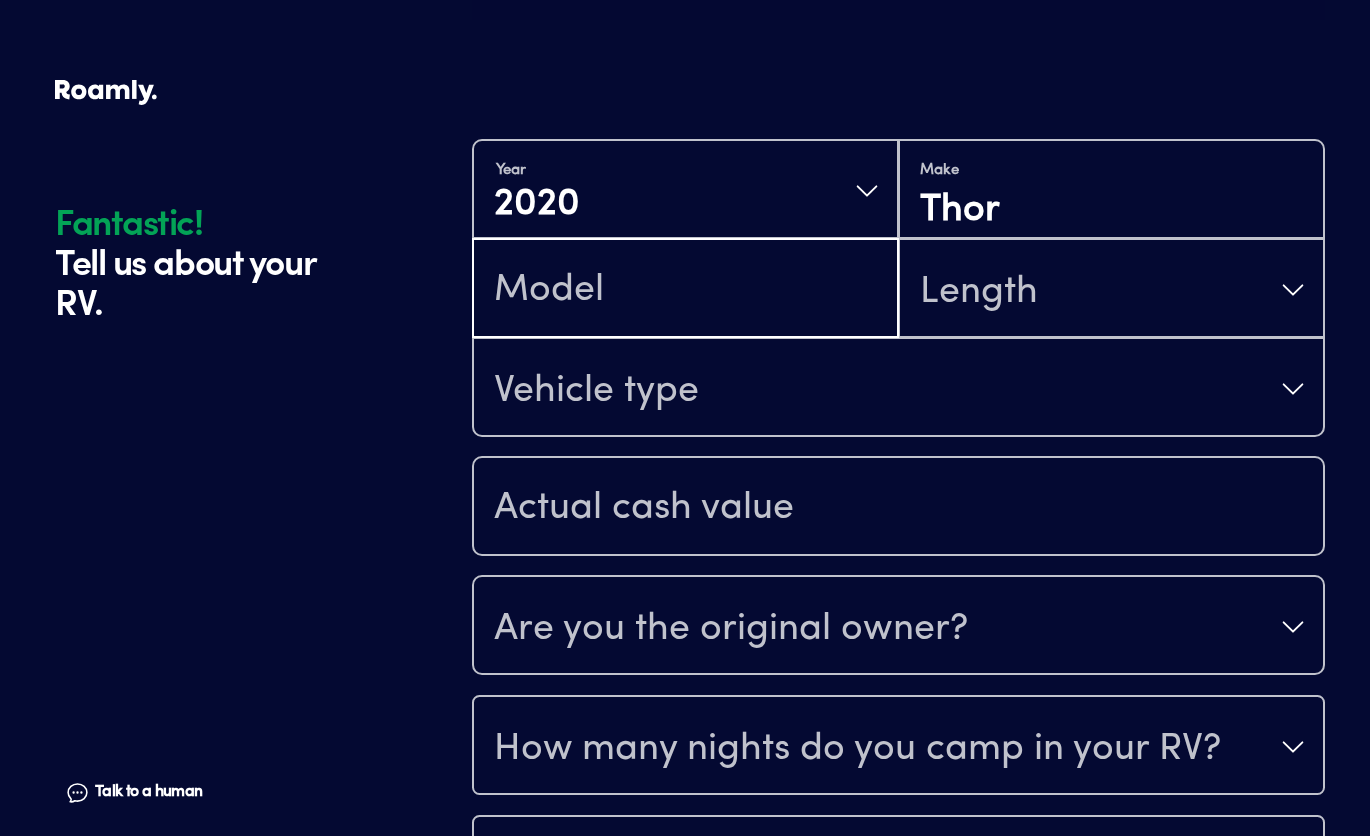 click at bounding box center (685, 290) 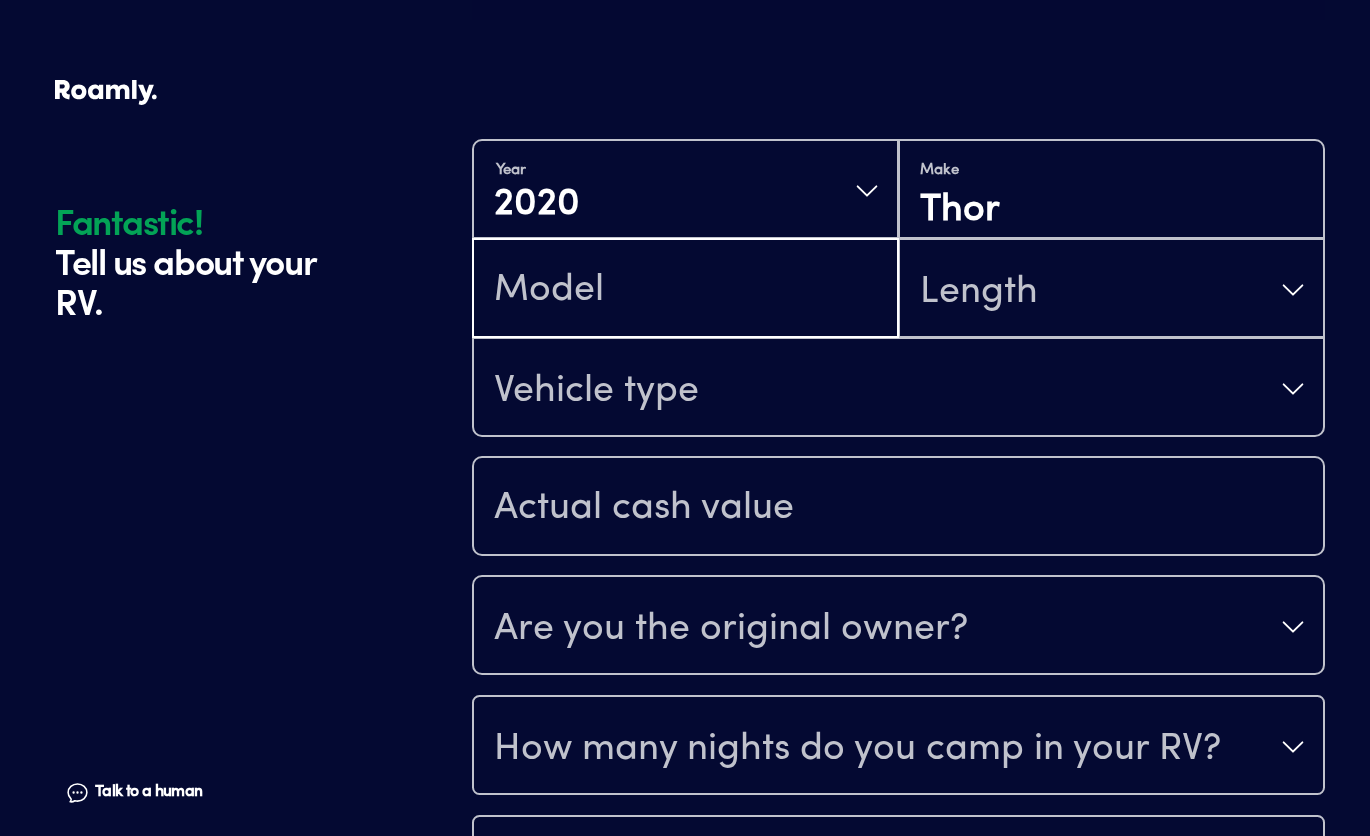 click at bounding box center (685, 290) 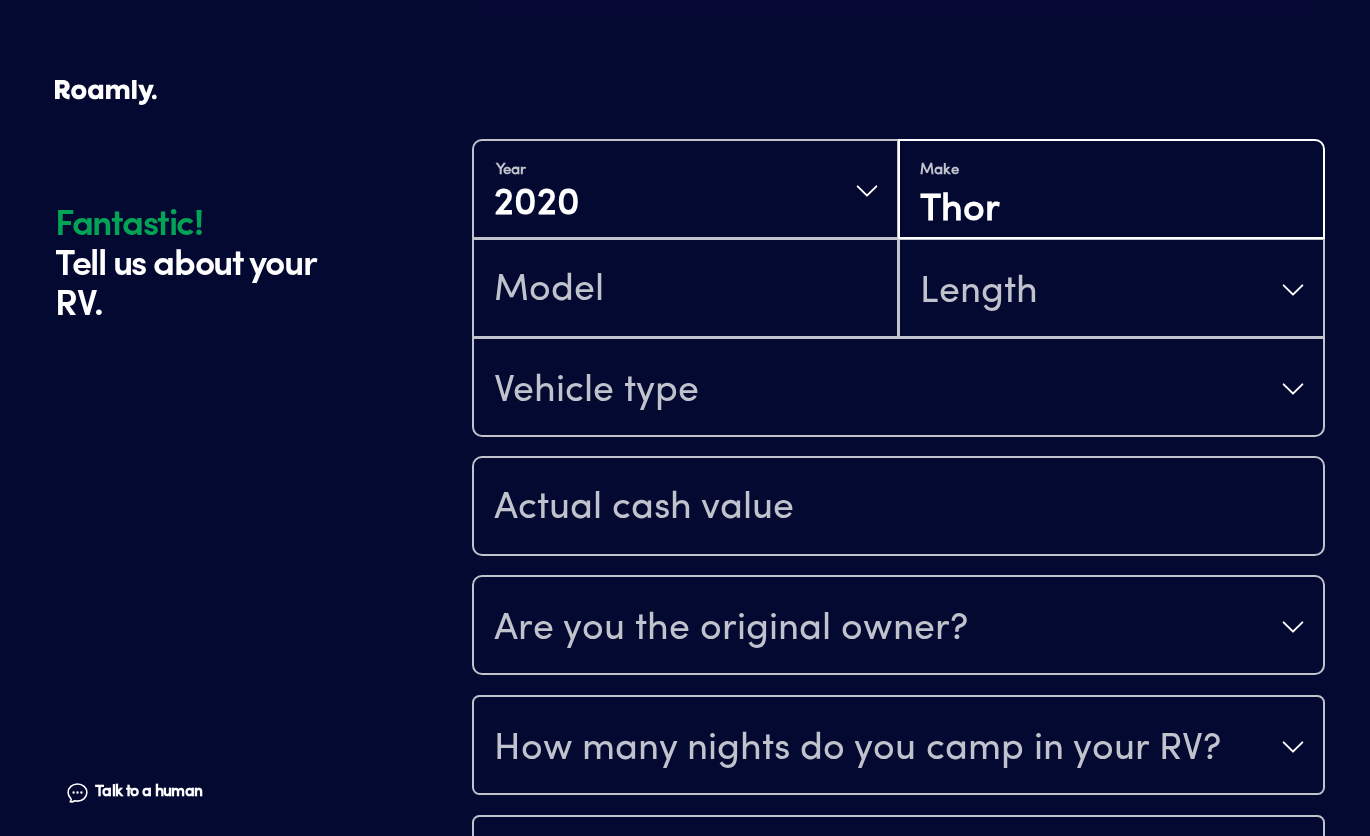 click on "Thor" at bounding box center [1111, 211] 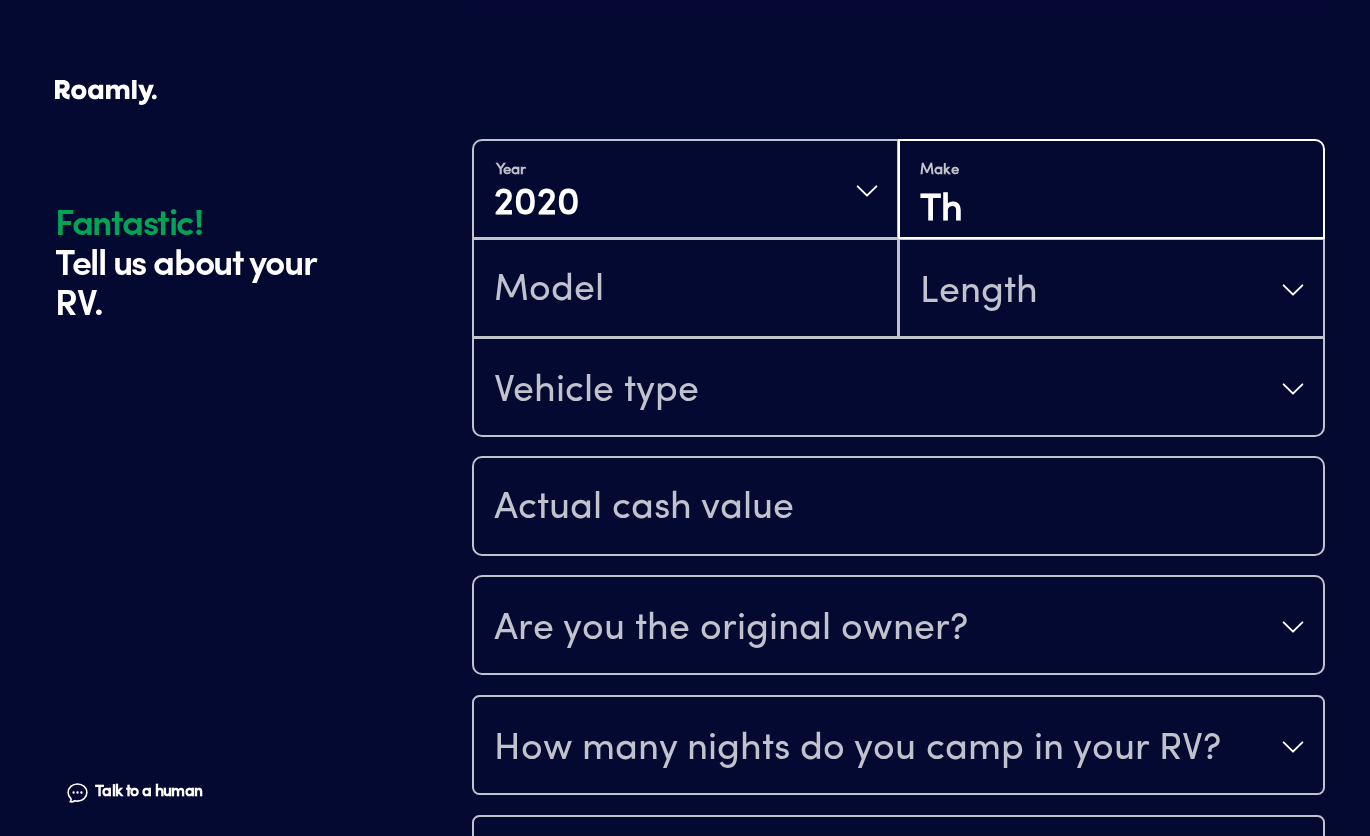 type on "T" 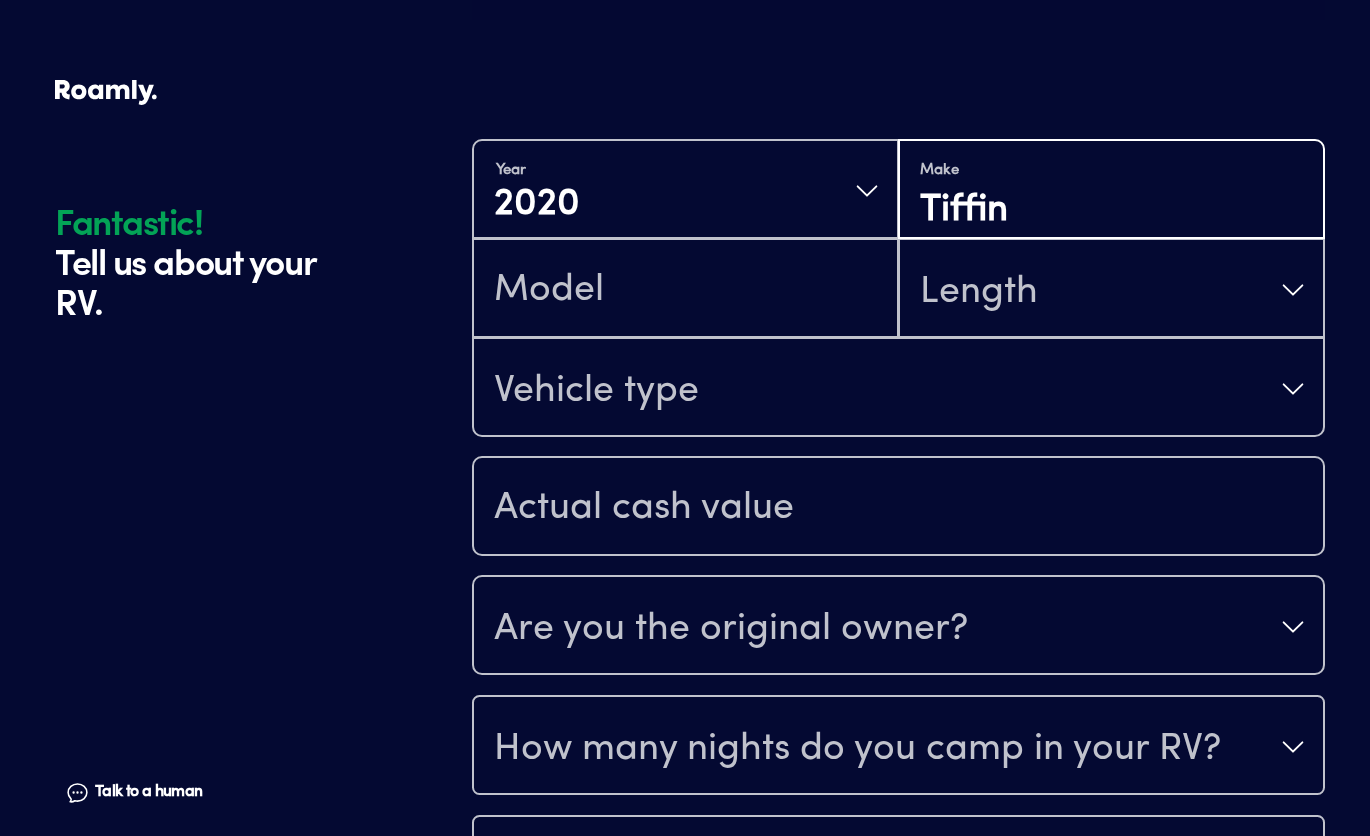 type on "Tiffin" 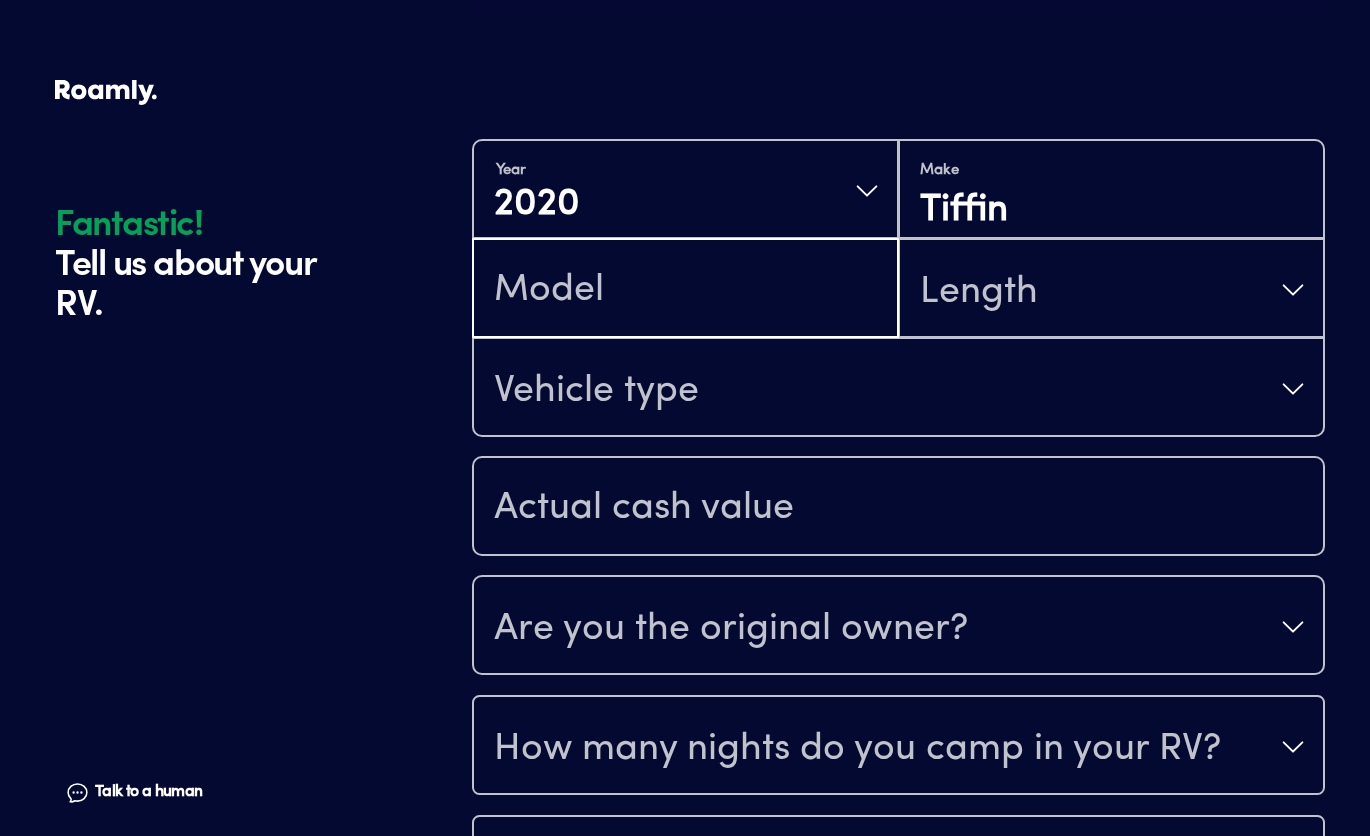 click at bounding box center (685, 290) 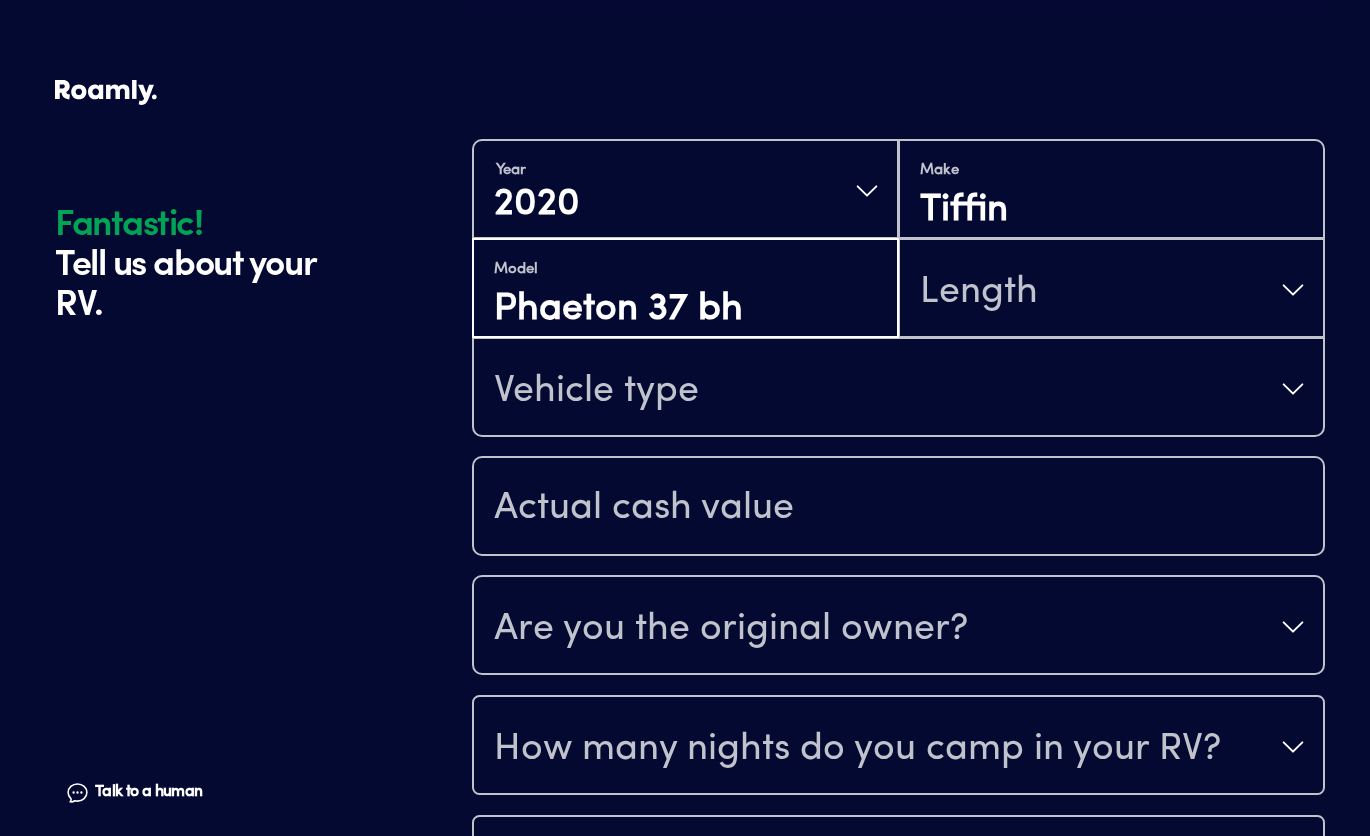 type on "Phaeton 37 bh" 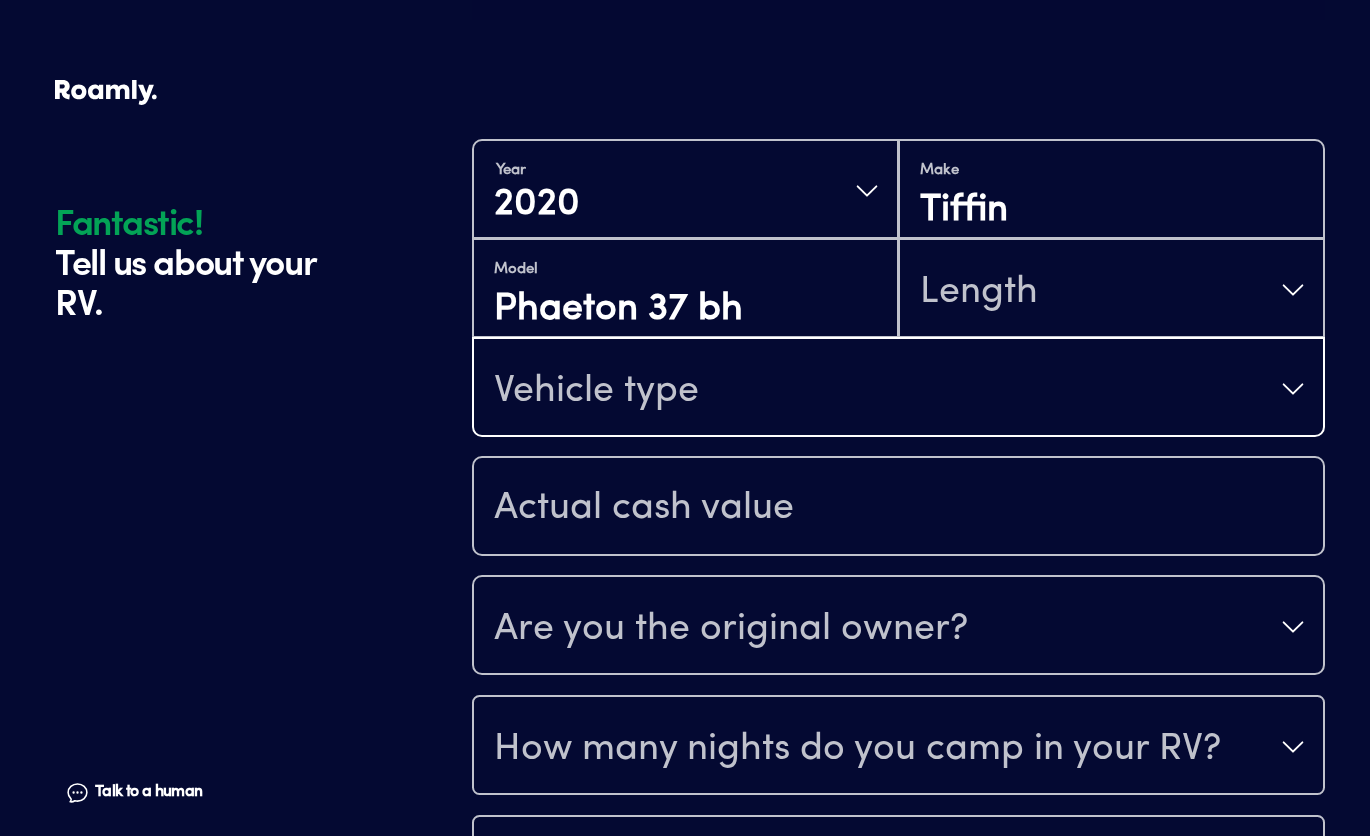 type 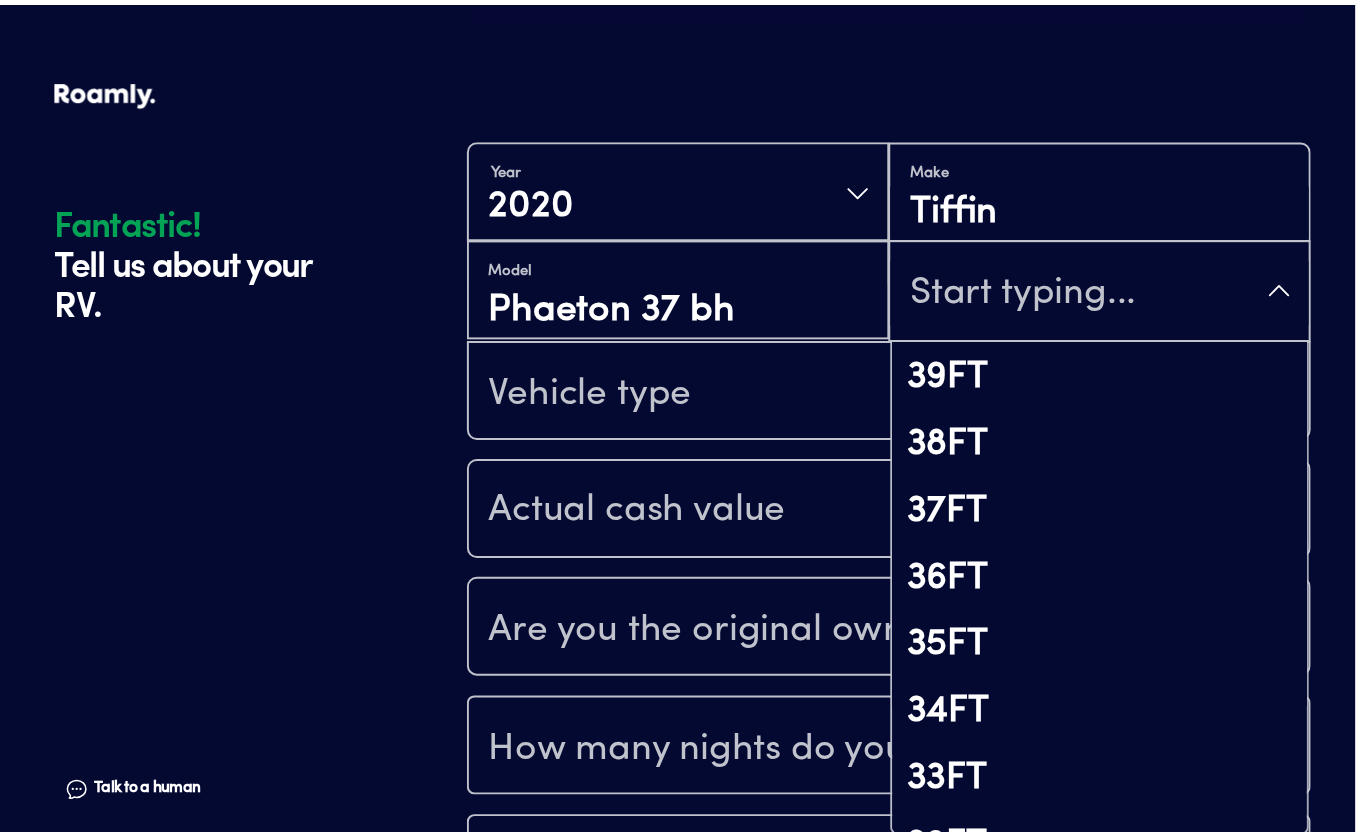 scroll, scrollTop: 399, scrollLeft: 0, axis: vertical 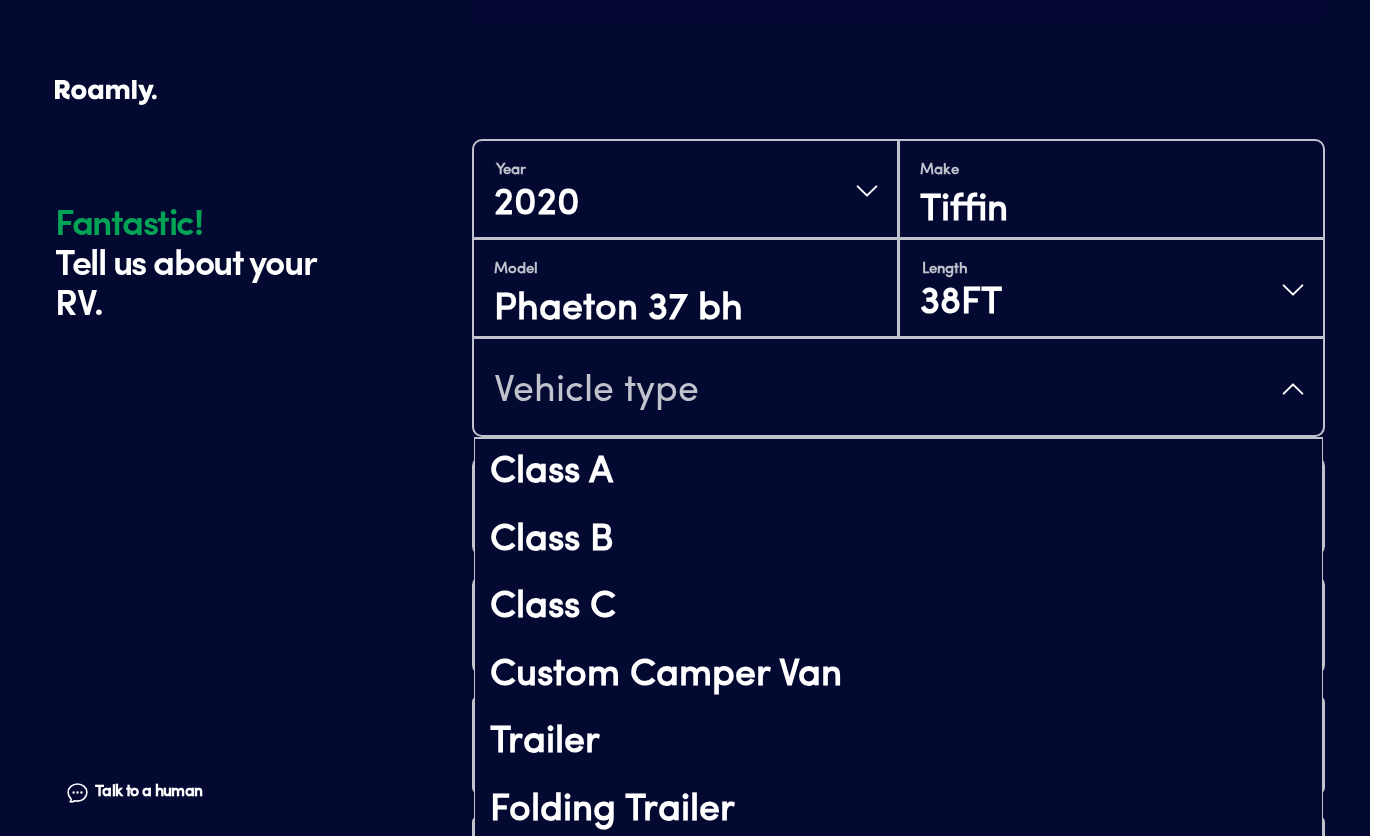 click on "Vehicle type" at bounding box center (596, 391) 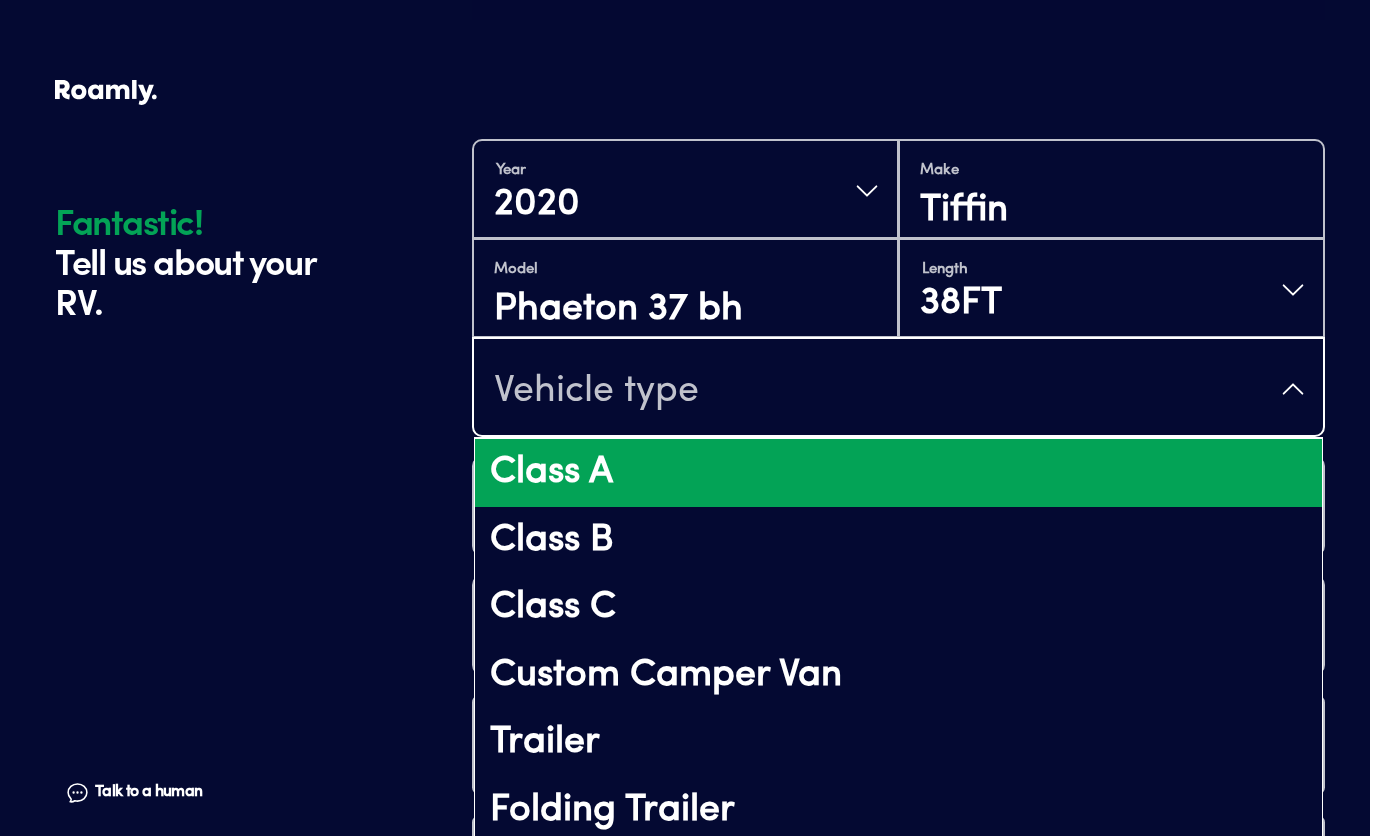 click on "Class A" at bounding box center [898, 473] 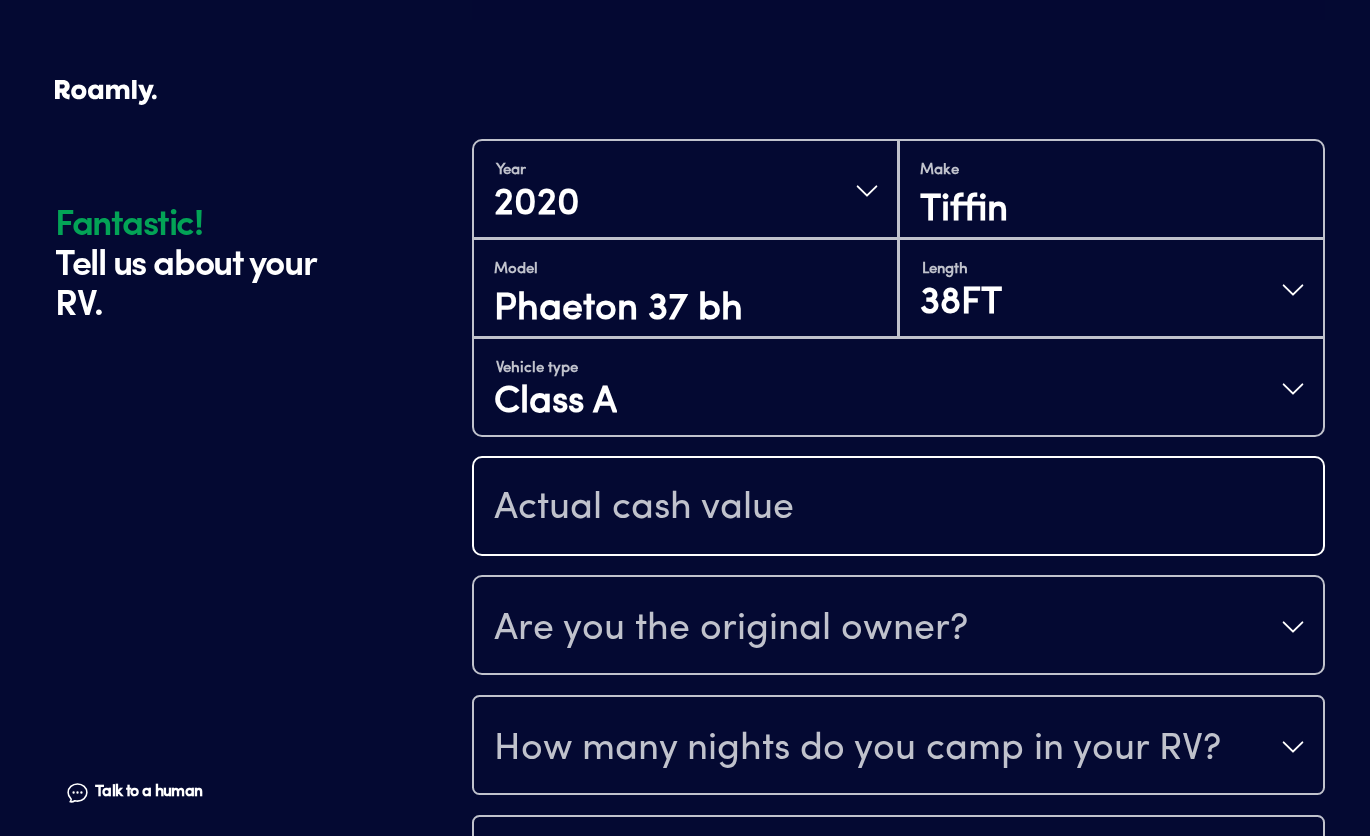 click at bounding box center [898, 508] 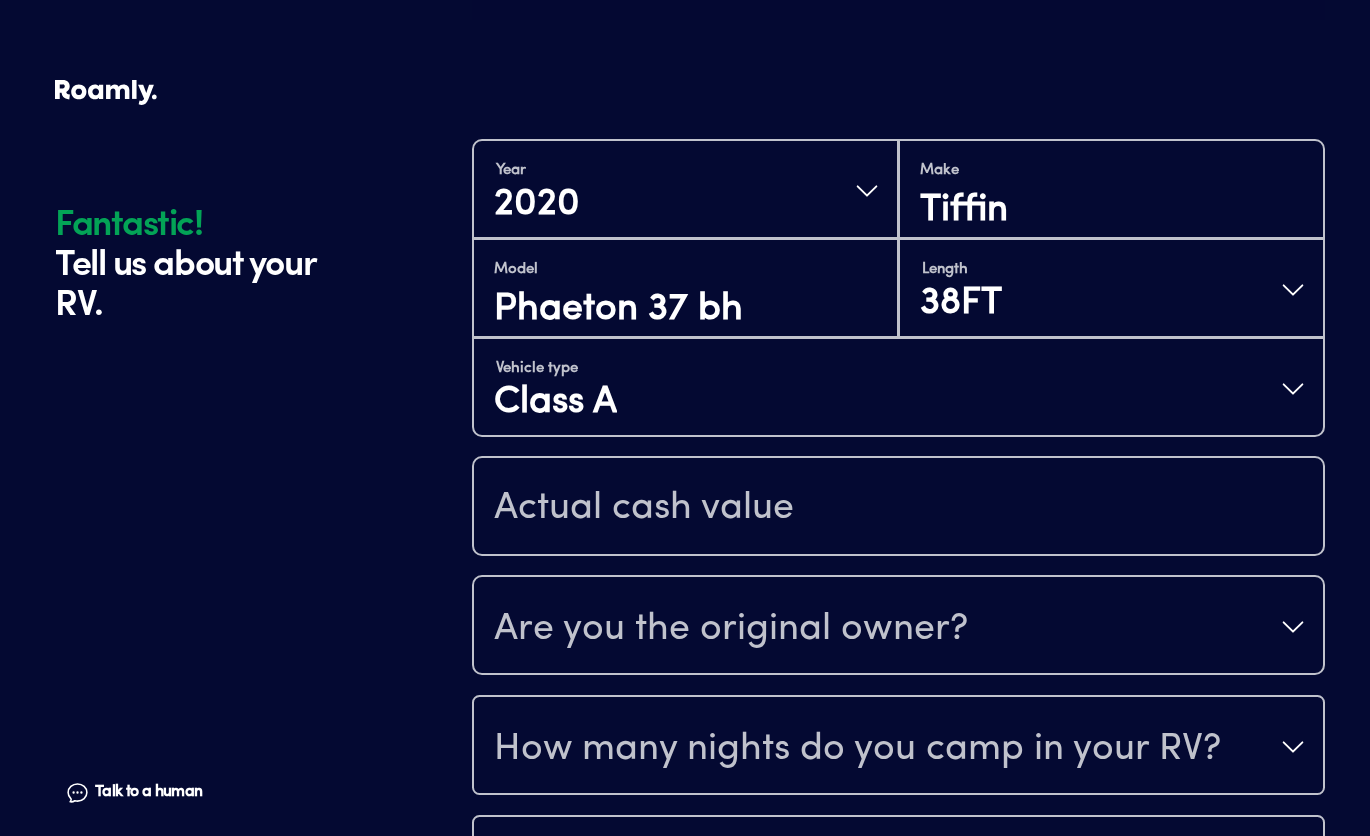 click on "Are you the original owner?" at bounding box center (898, 627) 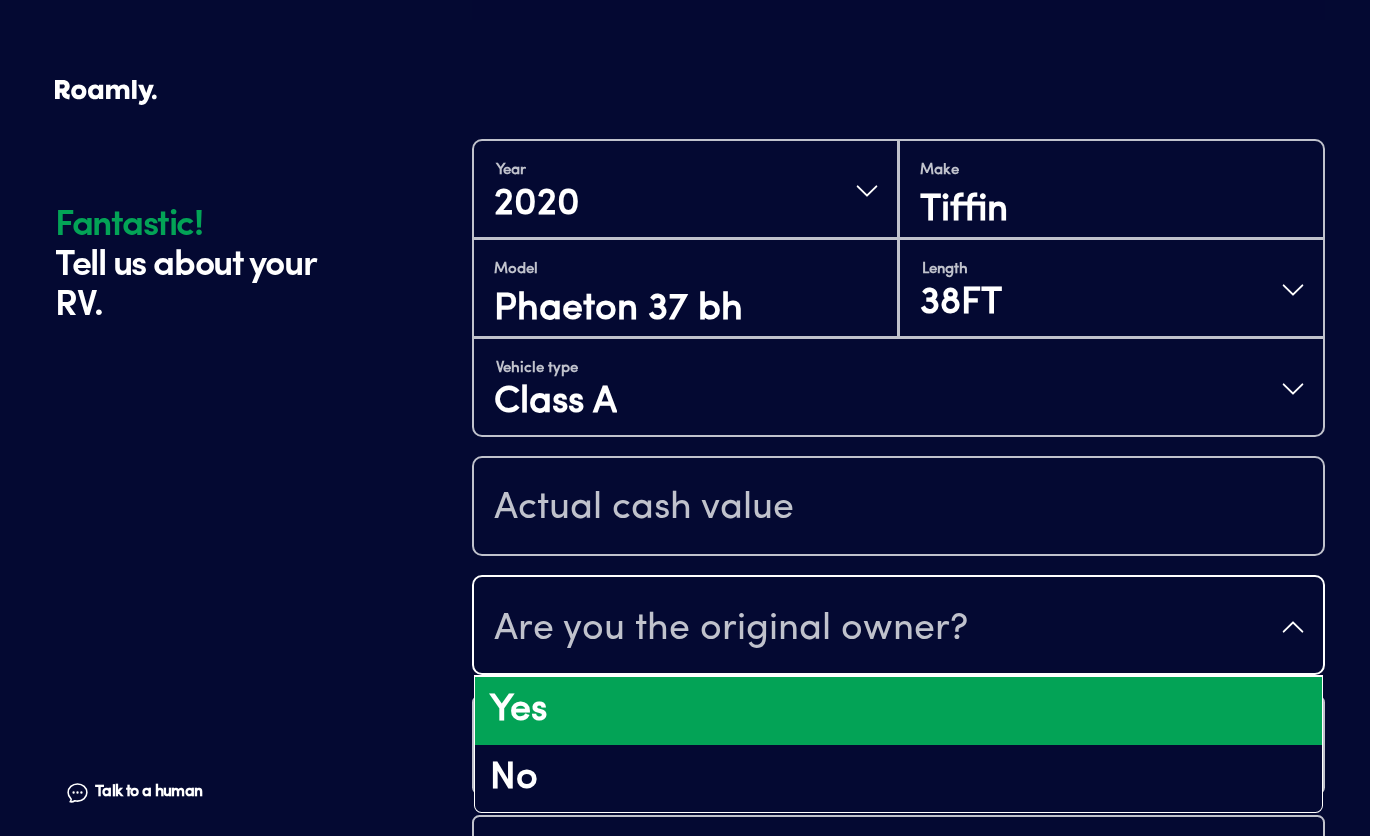 click on "Yes" at bounding box center (898, 711) 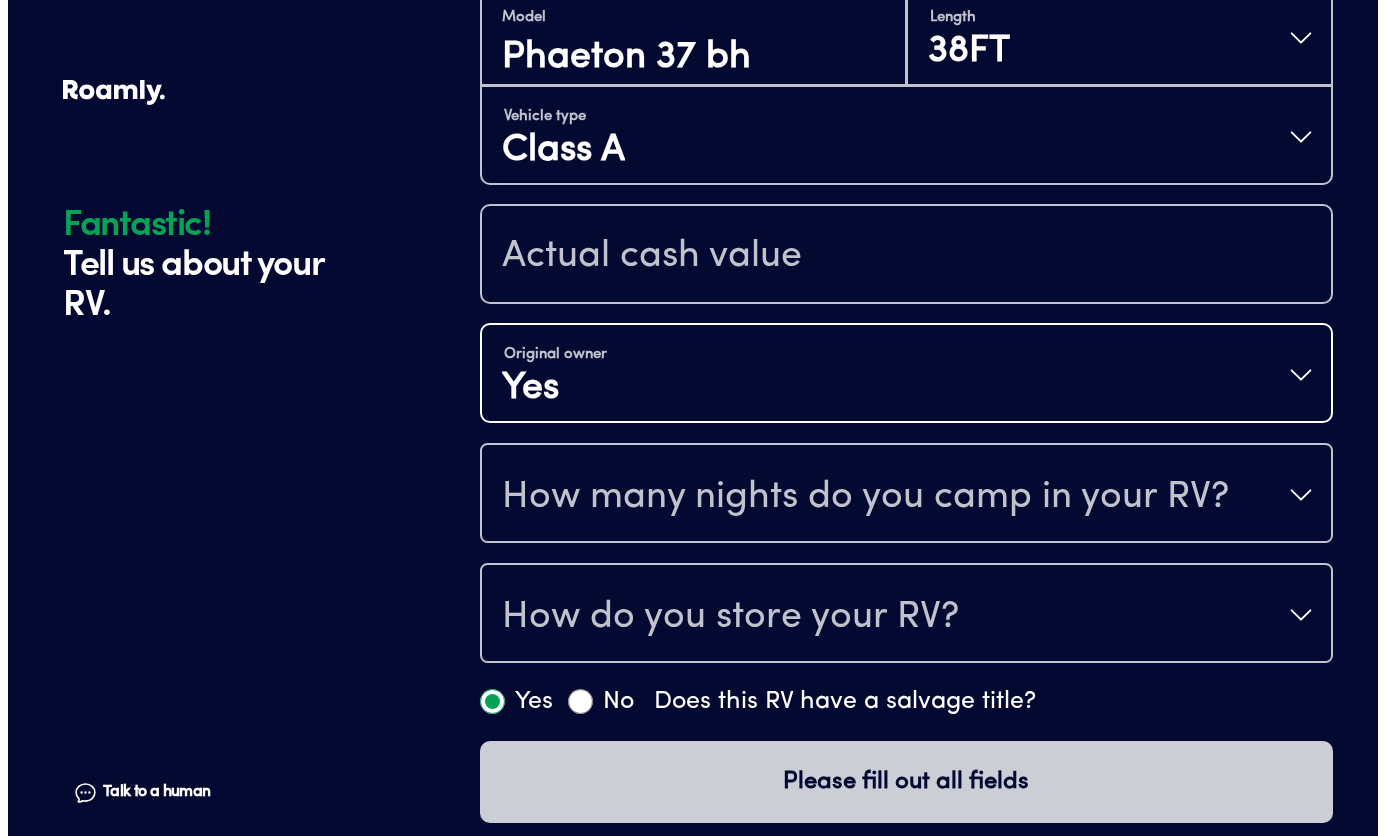 scroll, scrollTop: 643, scrollLeft: 0, axis: vertical 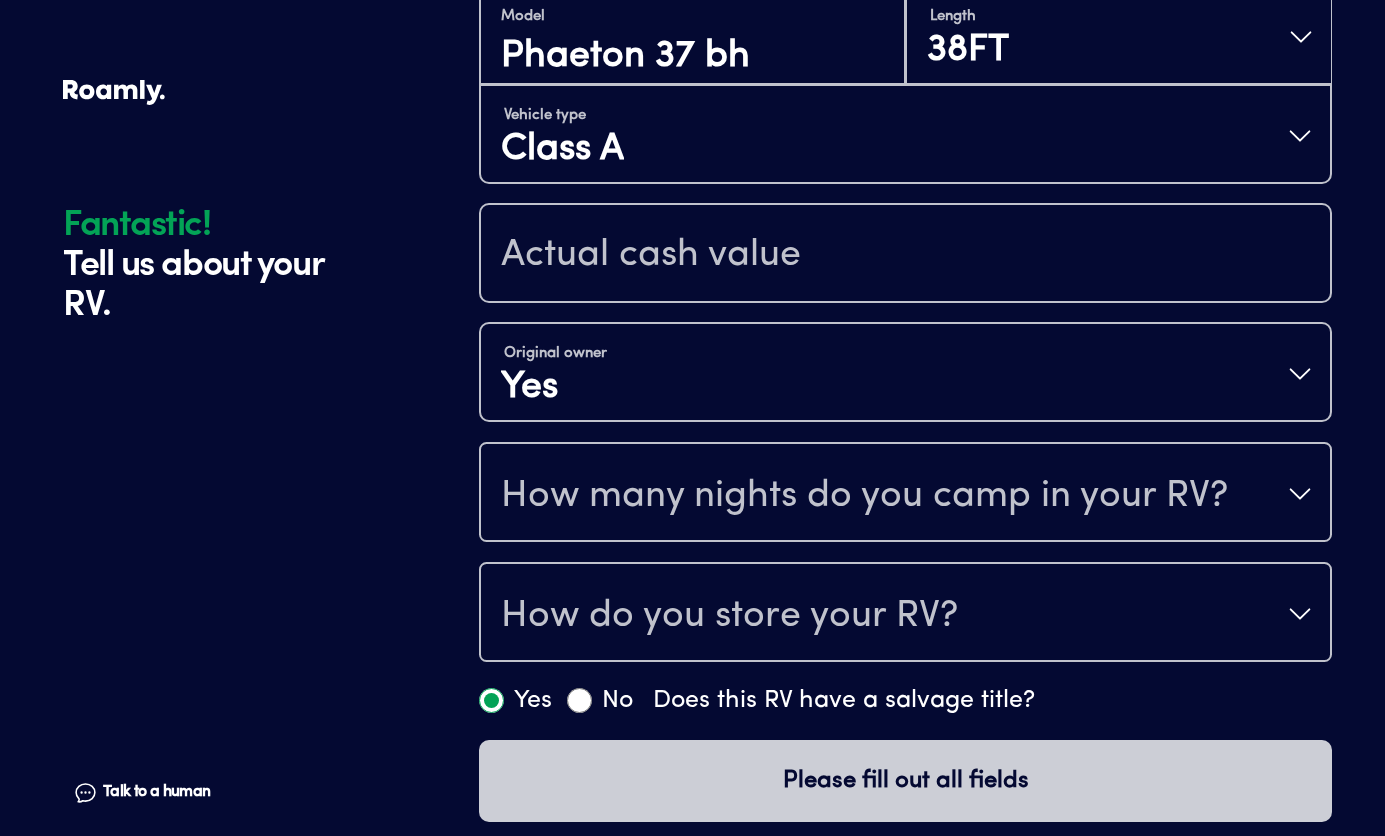 click on "How many nights do you camp in your RV?" at bounding box center [905, 494] 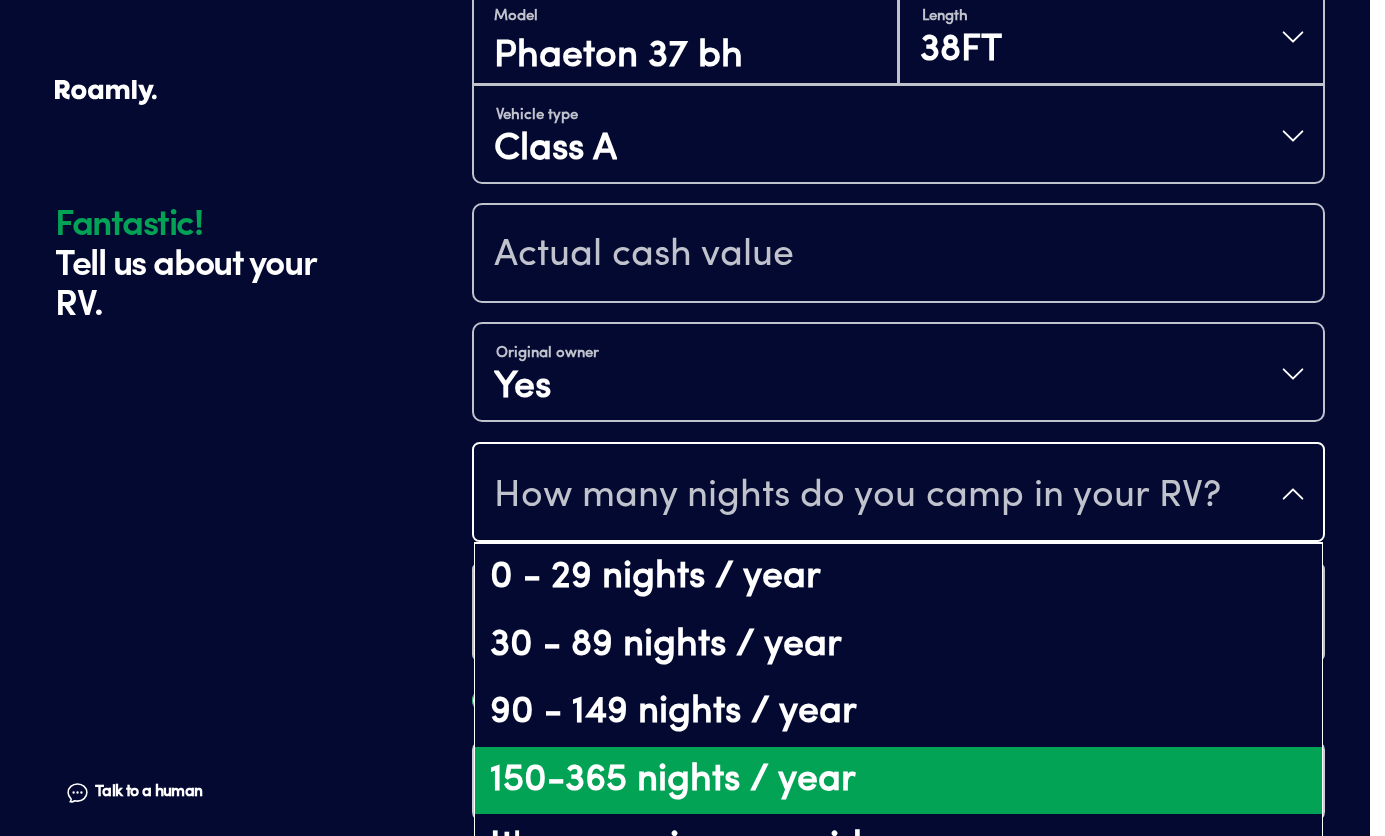 click on "150-365 nights / year" at bounding box center [898, 781] 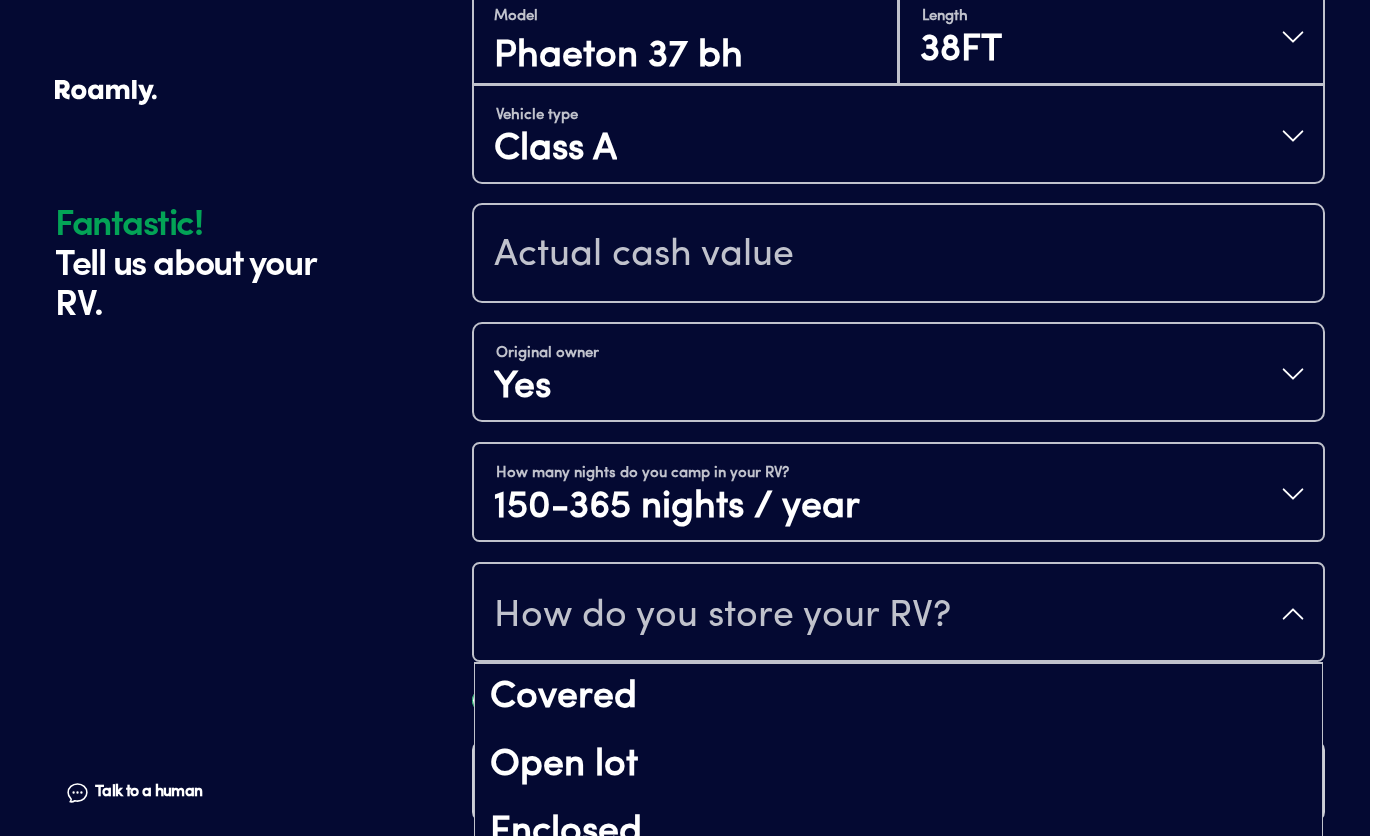 click on "How do you store your RV?" at bounding box center (898, 614) 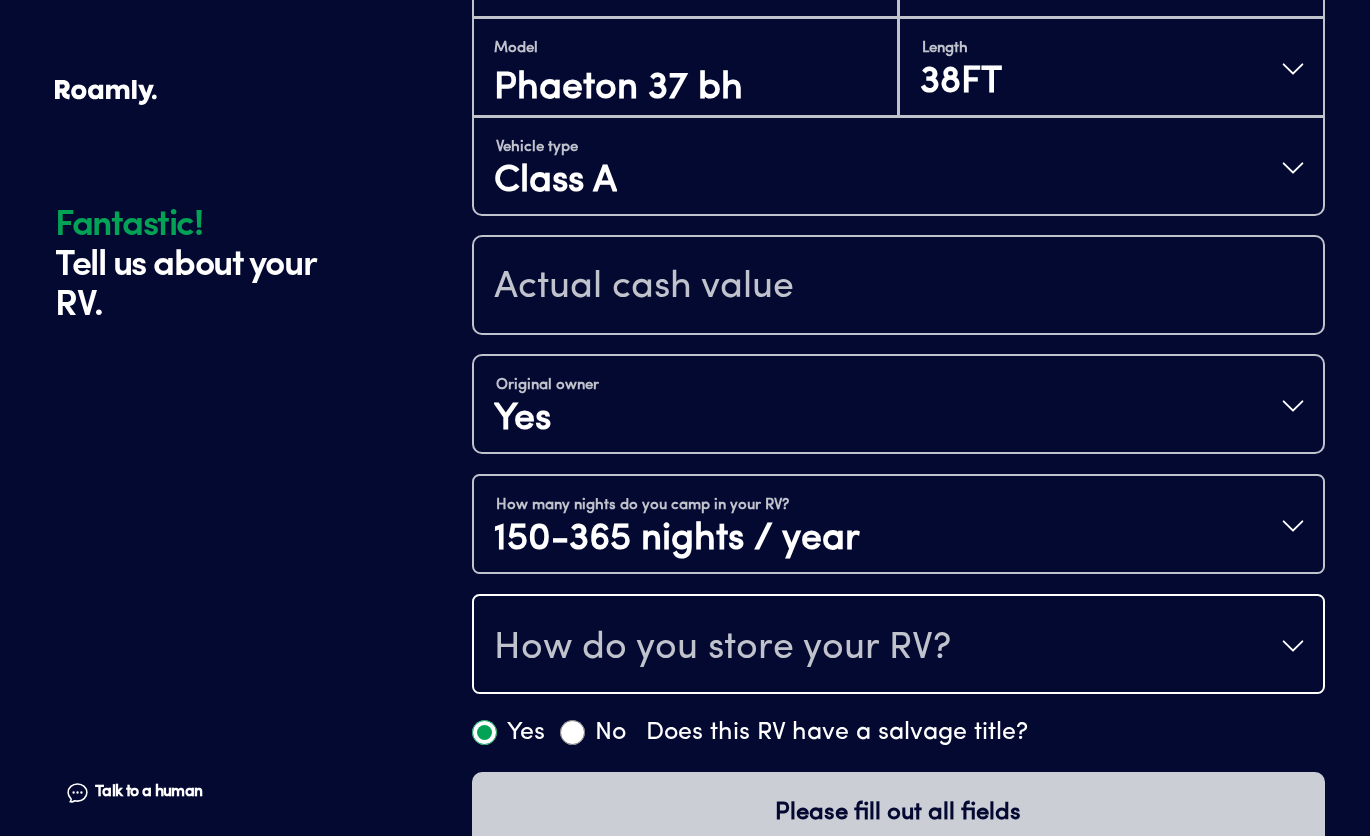 scroll, scrollTop: 610, scrollLeft: 0, axis: vertical 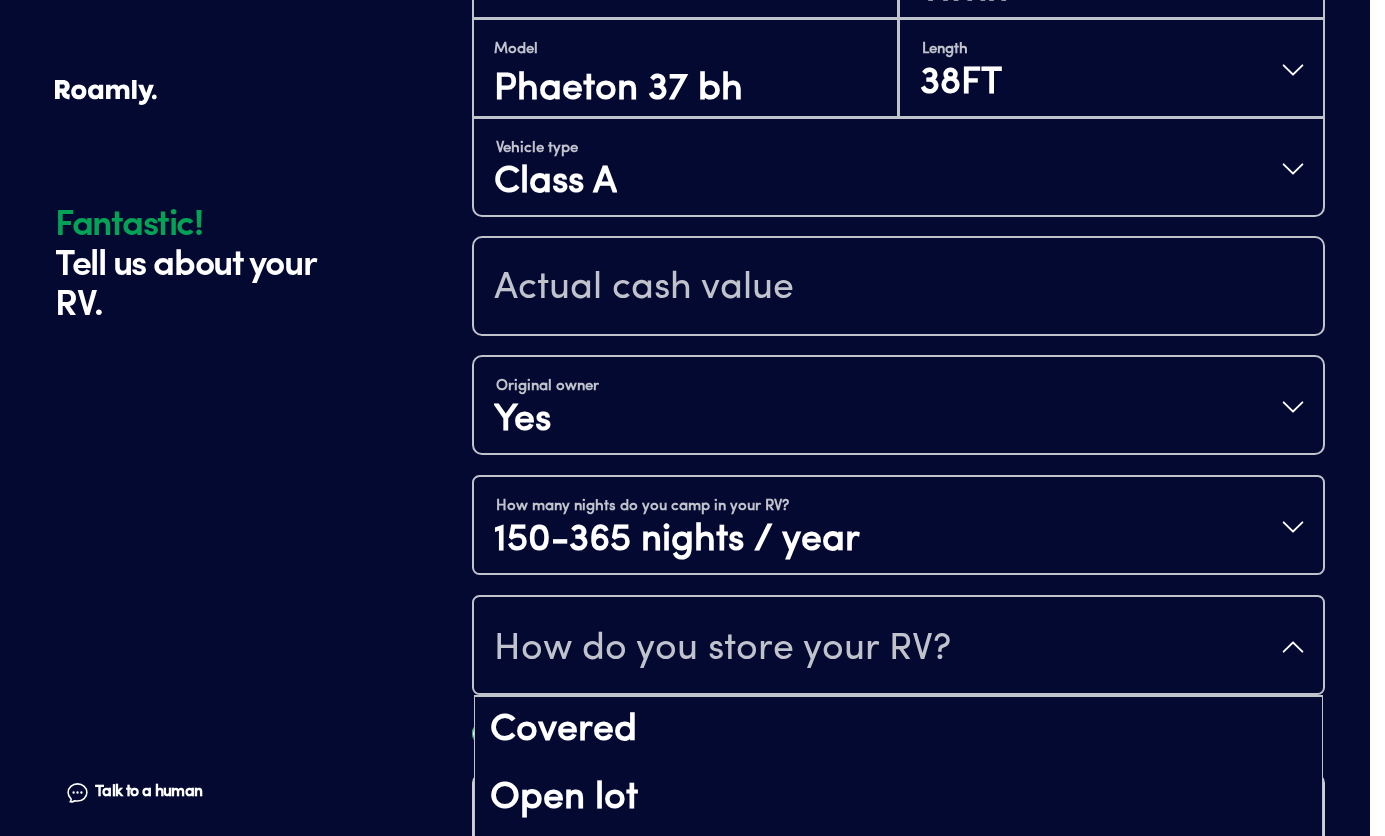 click on "How do you store your RV?" at bounding box center (898, 647) 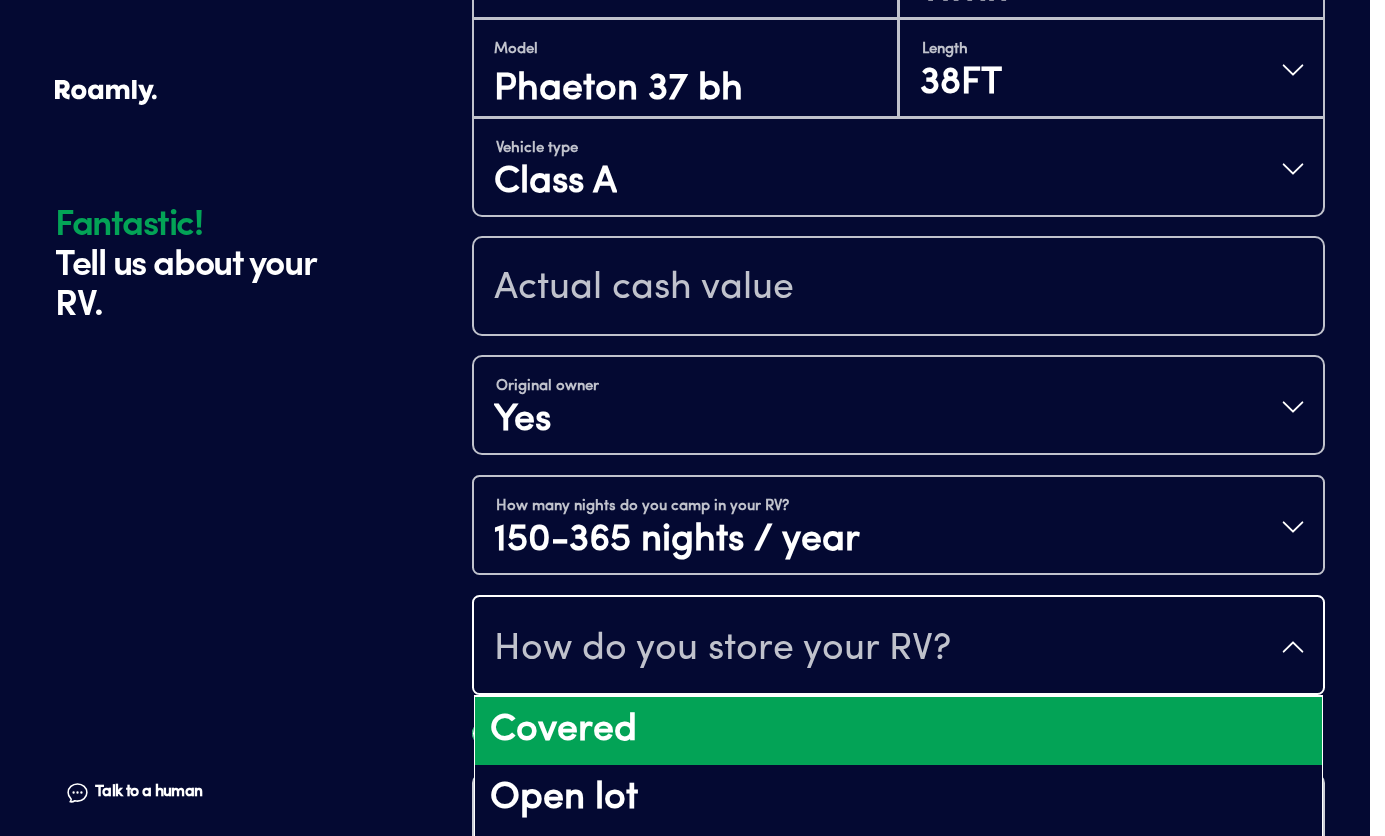 click on "Covered" at bounding box center [898, 731] 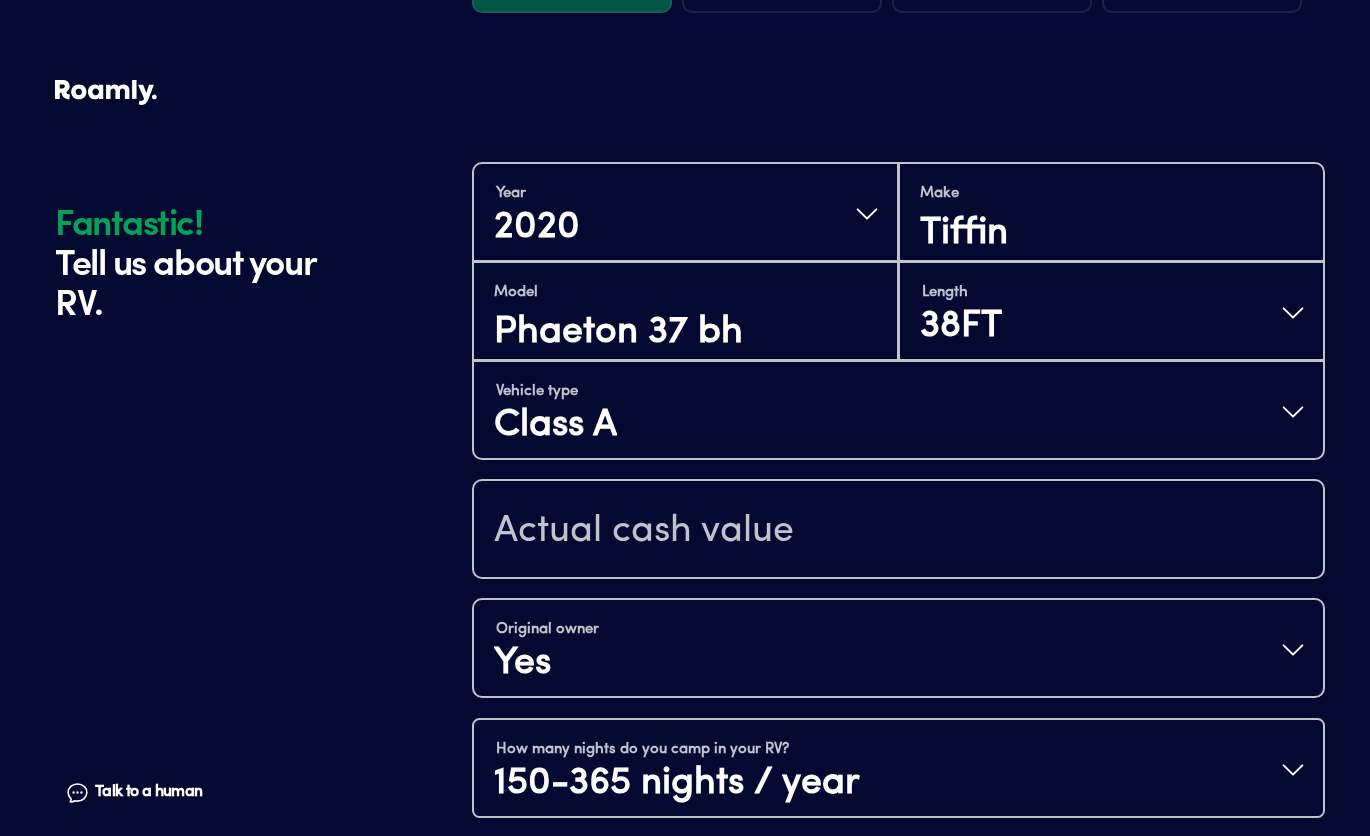scroll, scrollTop: 362, scrollLeft: 0, axis: vertical 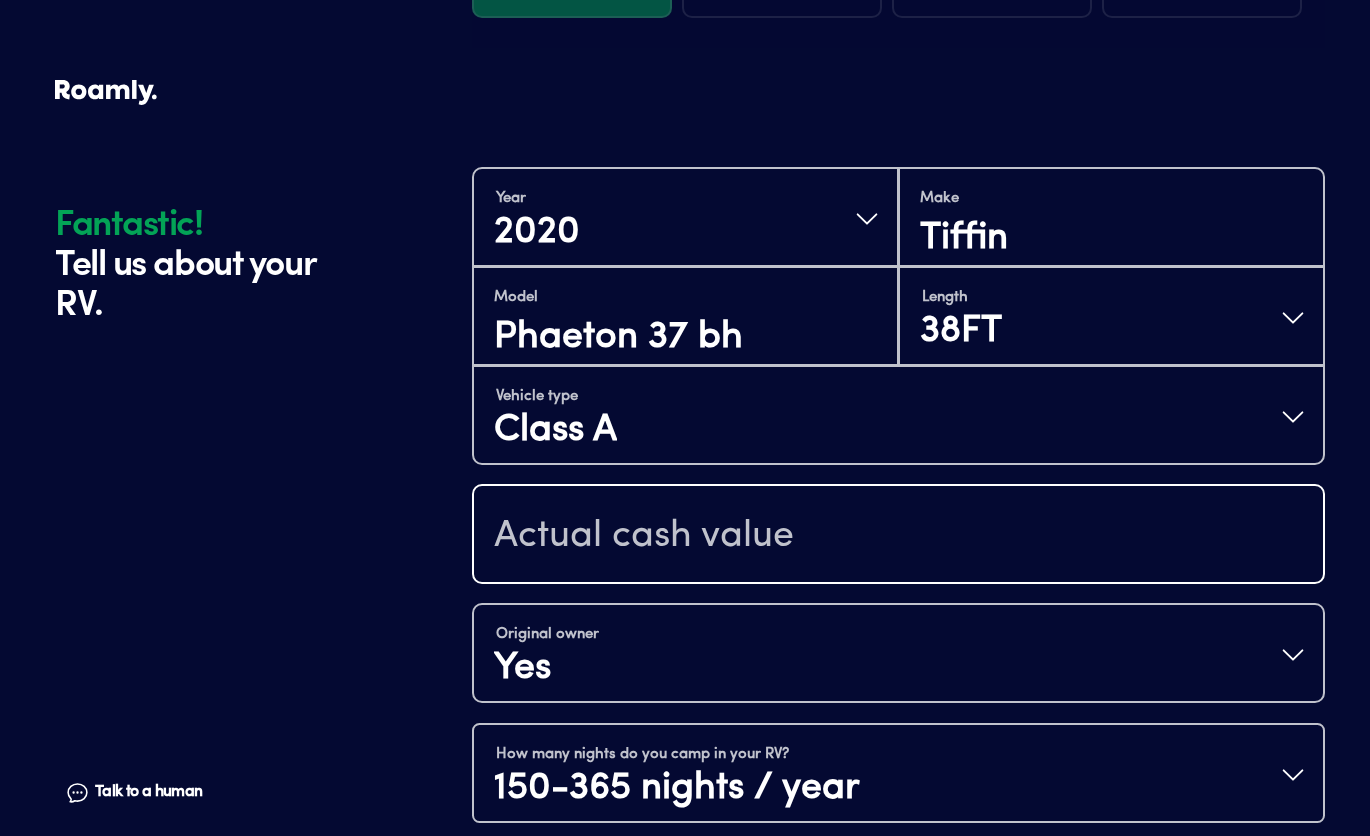 click at bounding box center [898, 536] 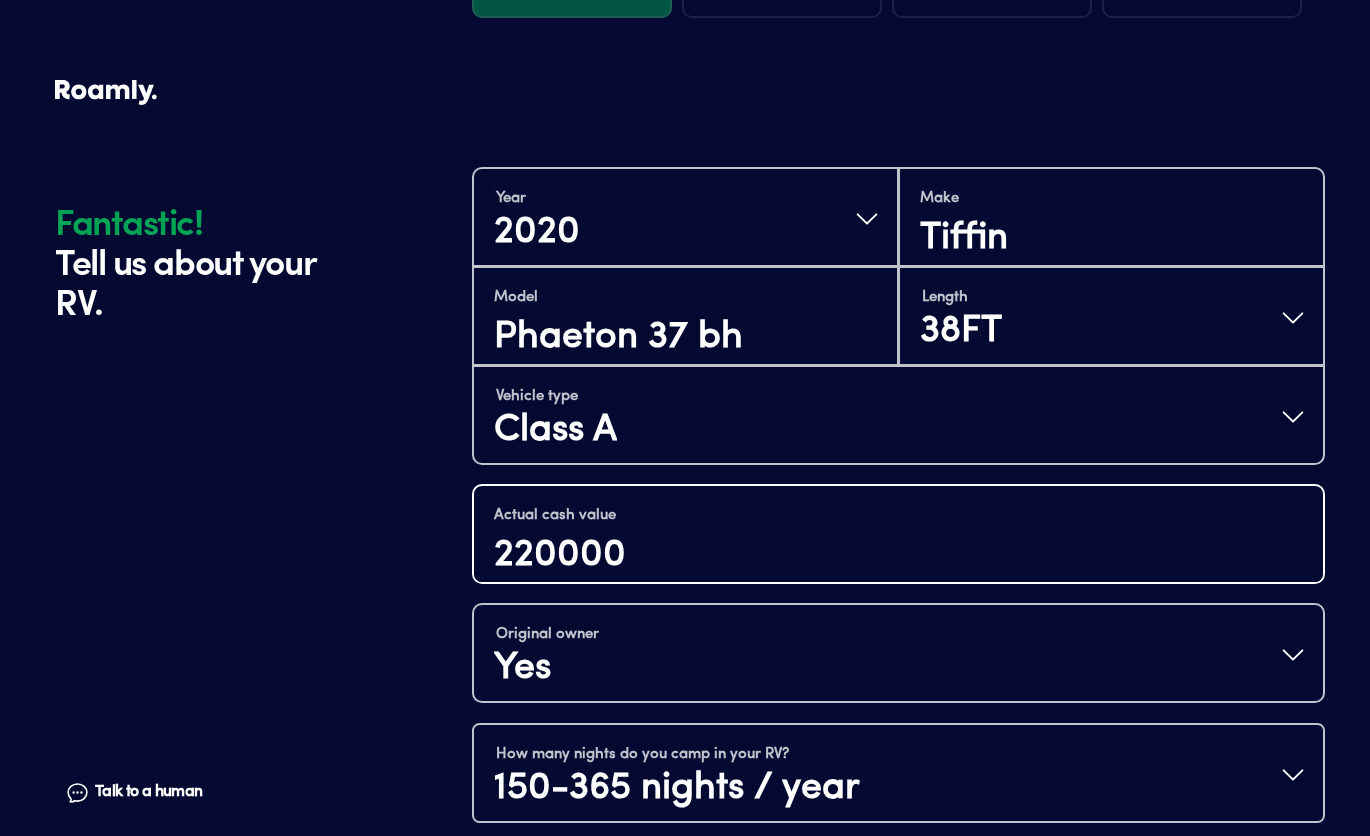 click on "220000" at bounding box center (898, 556) 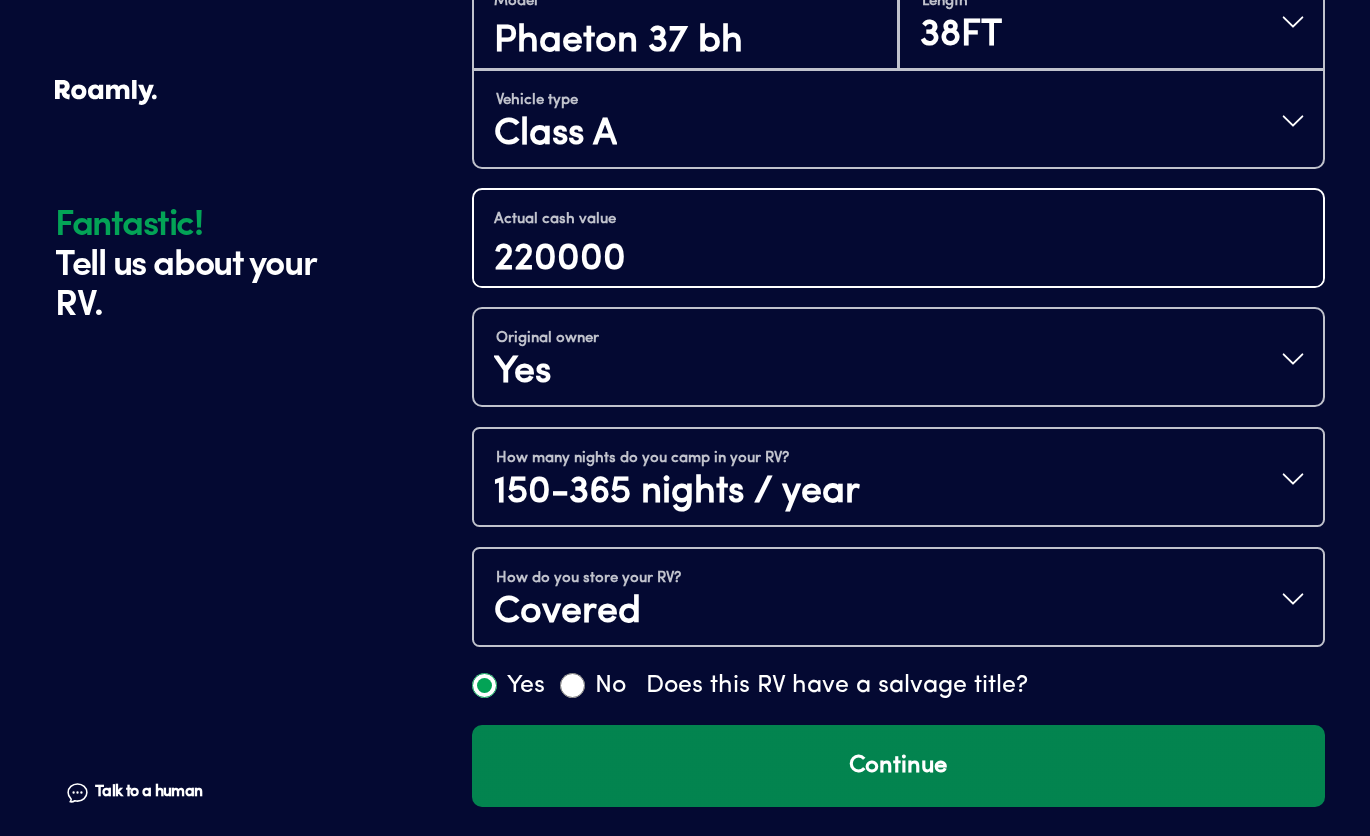 type on "220000" 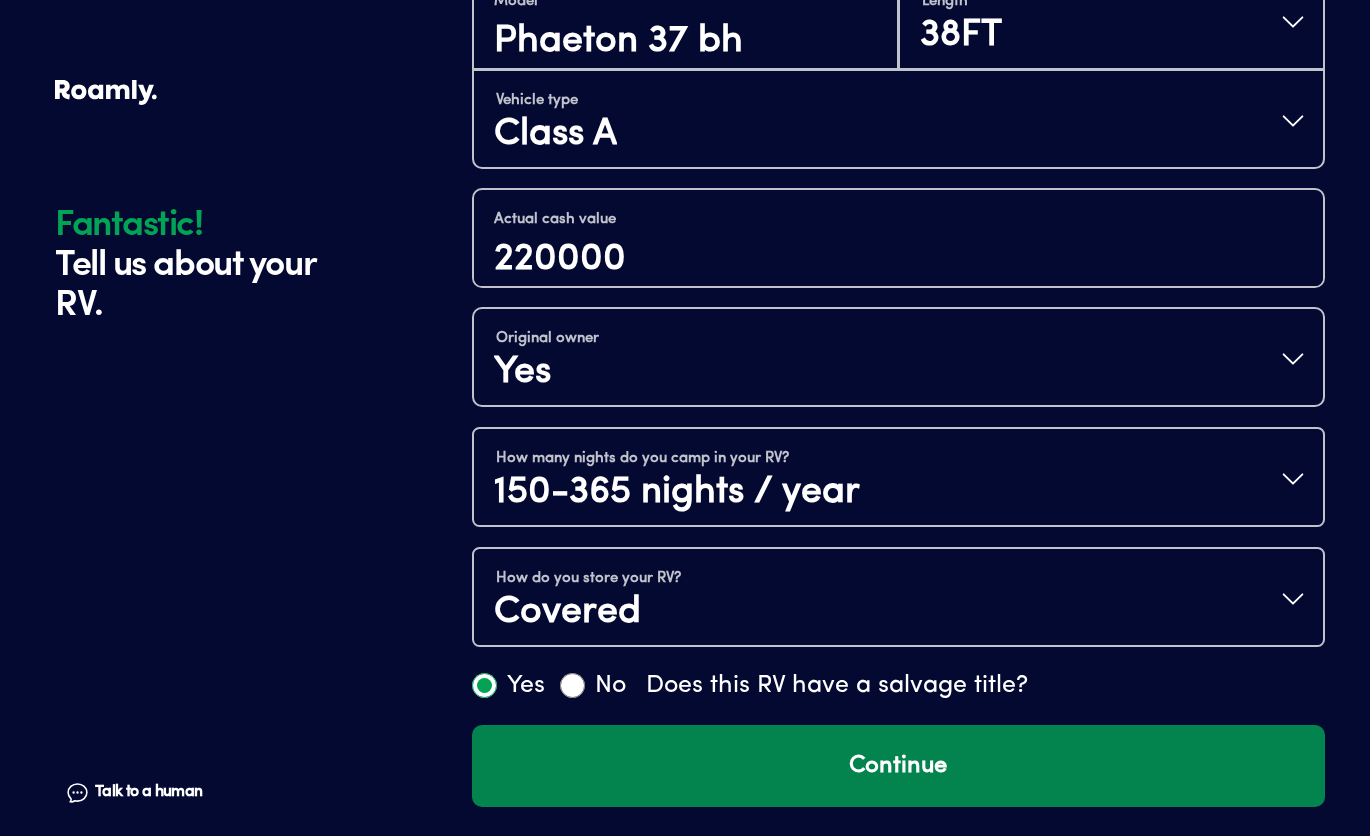 click on "Continue" at bounding box center [898, 766] 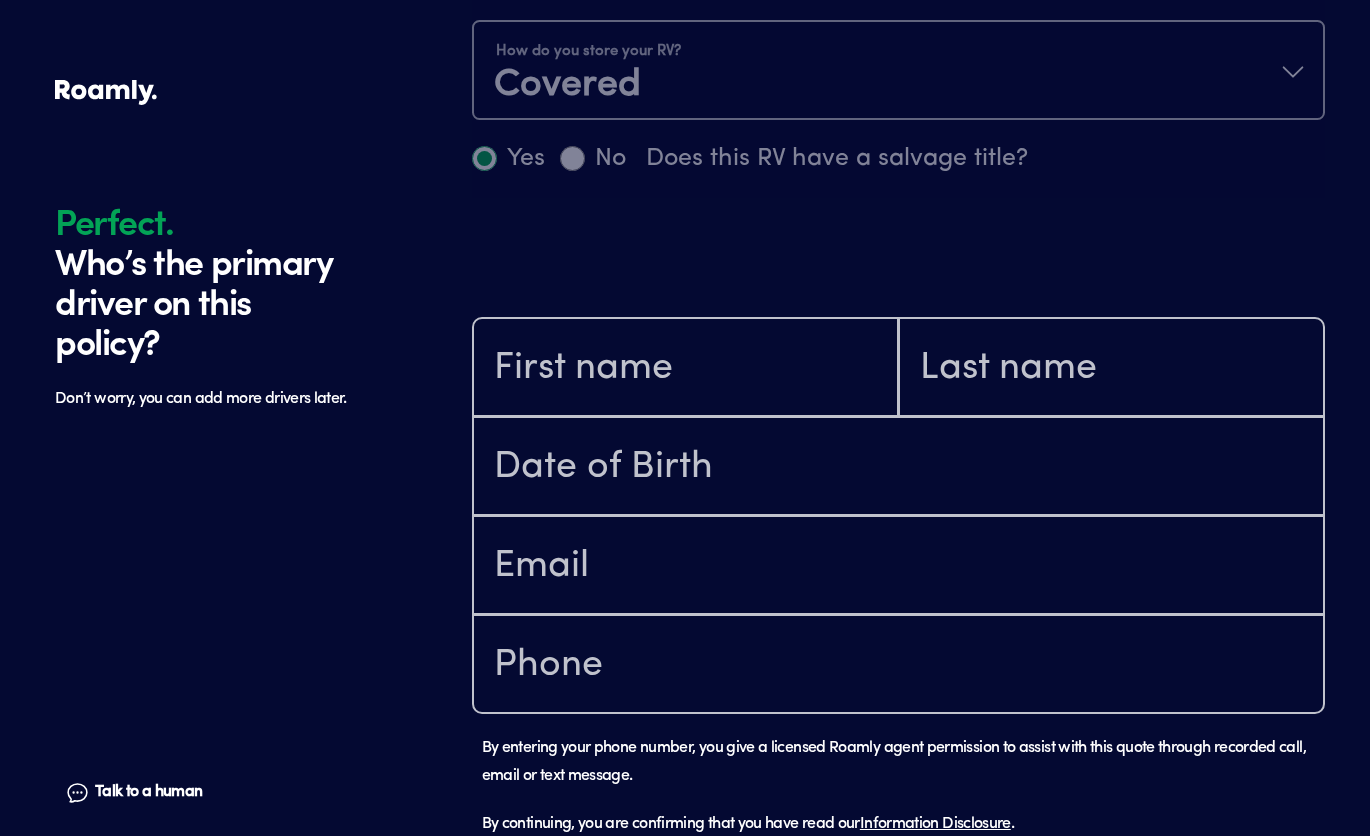 scroll, scrollTop: 1365, scrollLeft: 0, axis: vertical 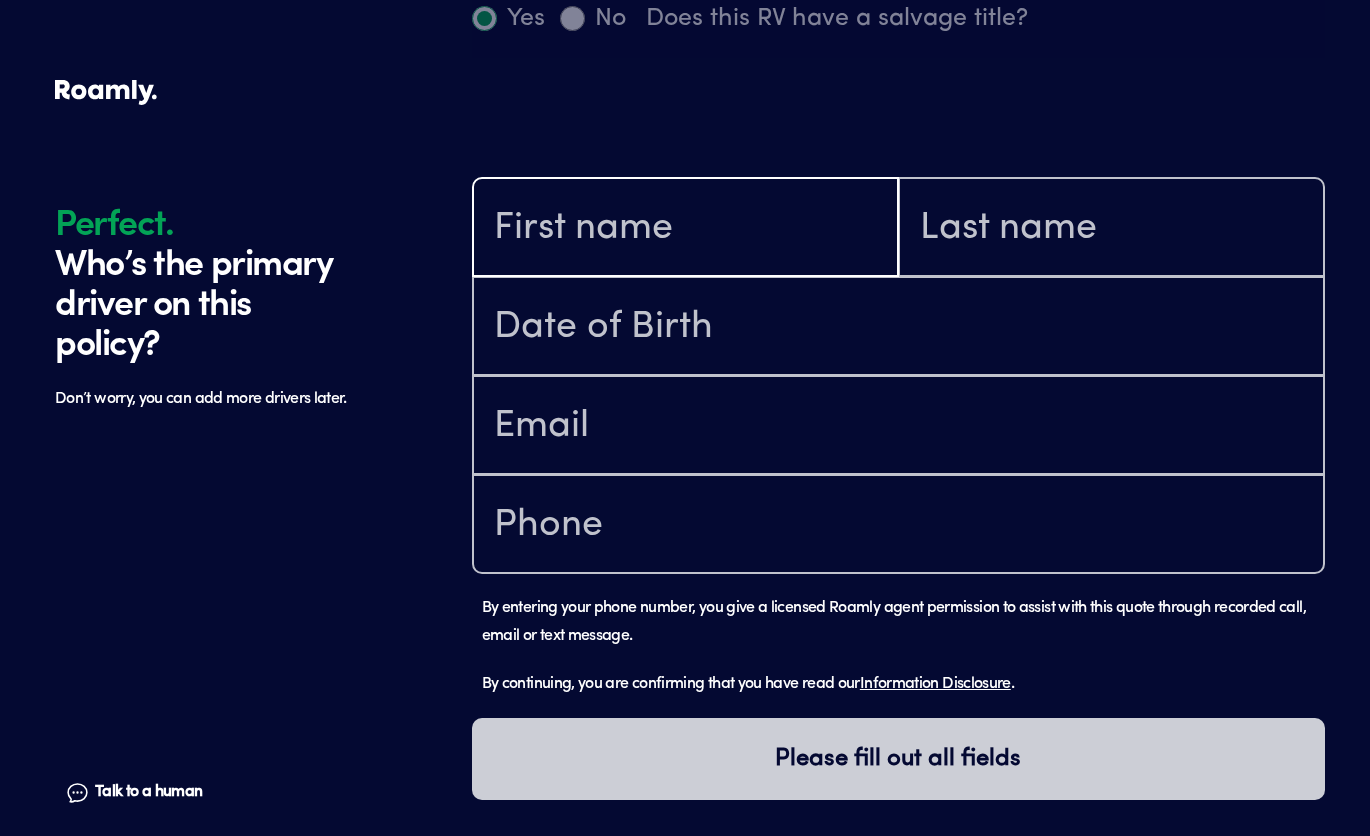 click at bounding box center (685, 229) 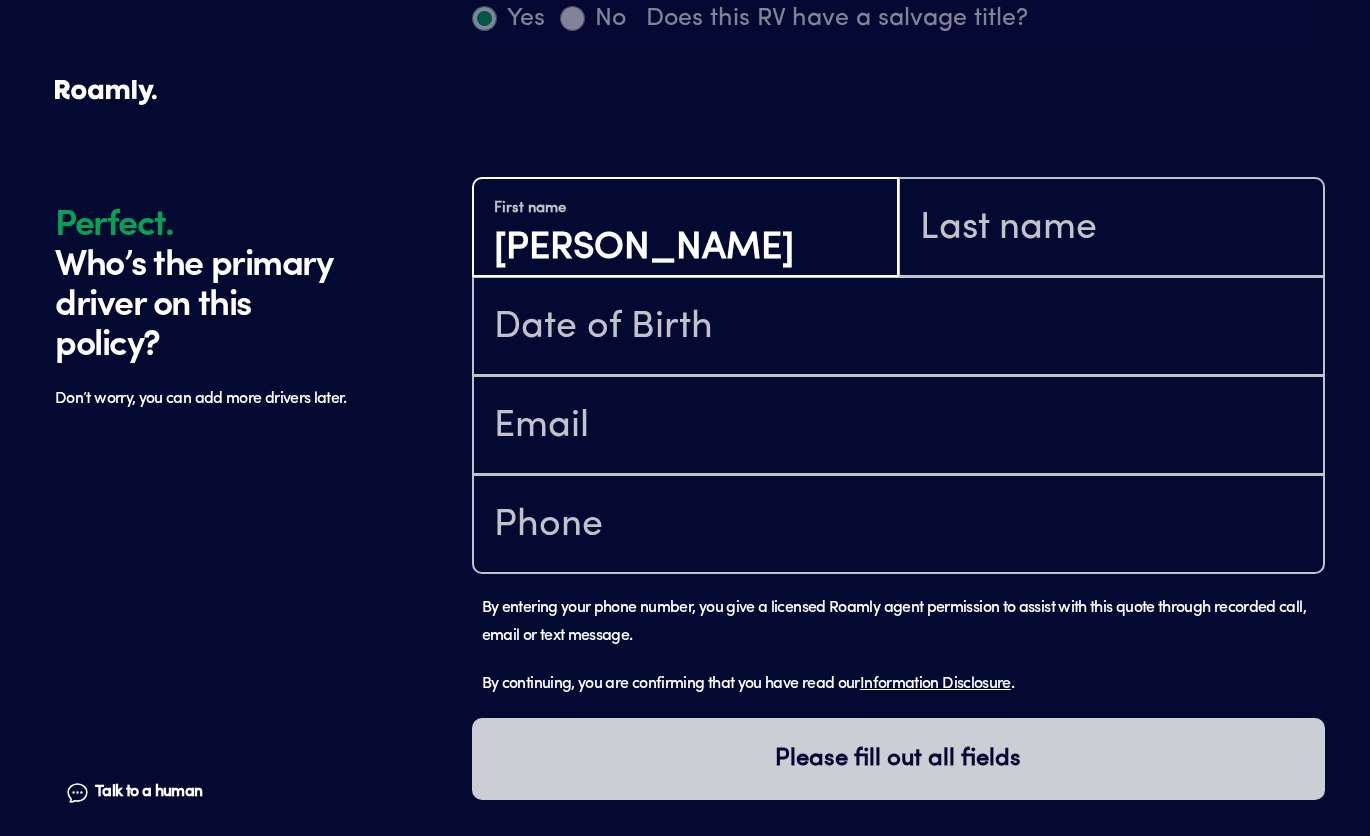 type on "[PERSON_NAME]" 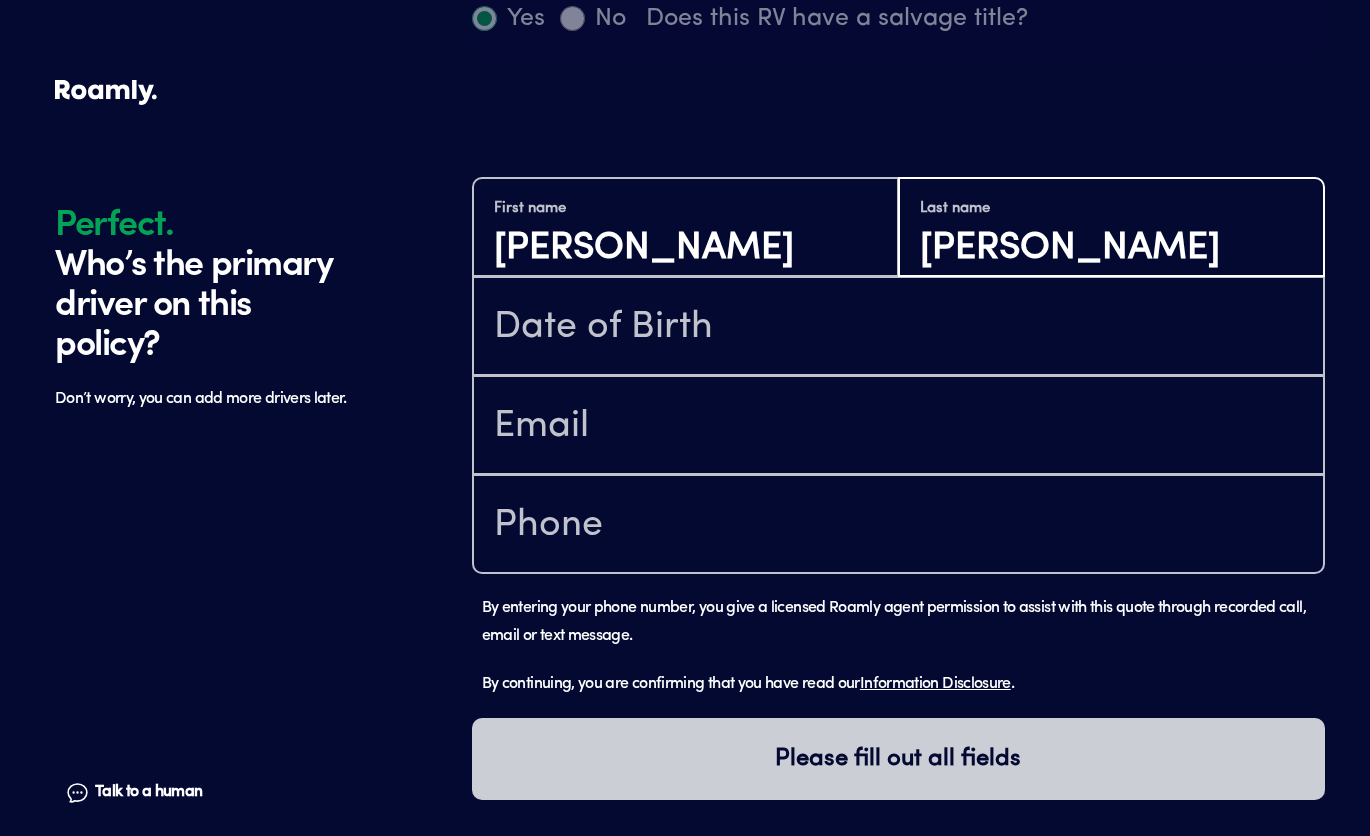 type on "[PERSON_NAME]" 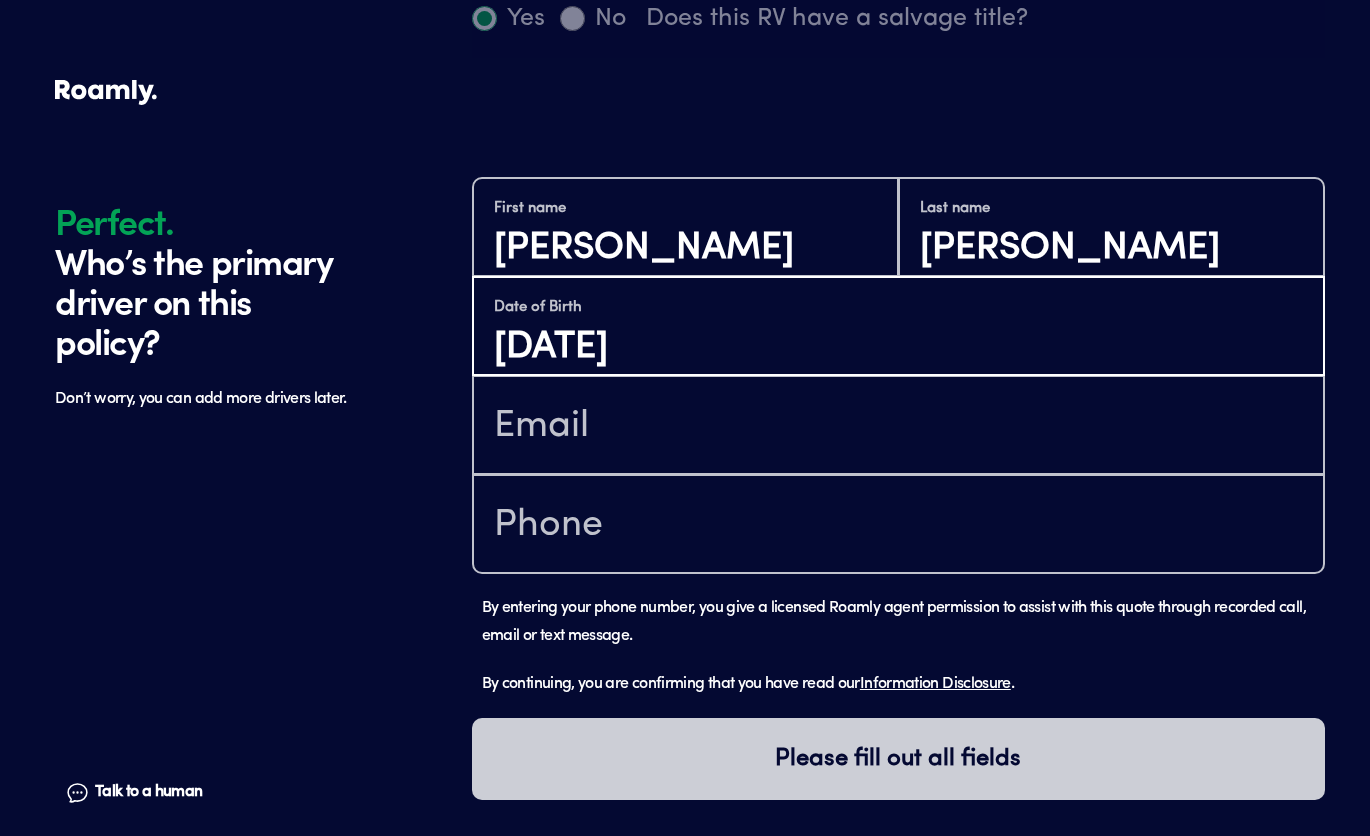 type on "[DATE]" 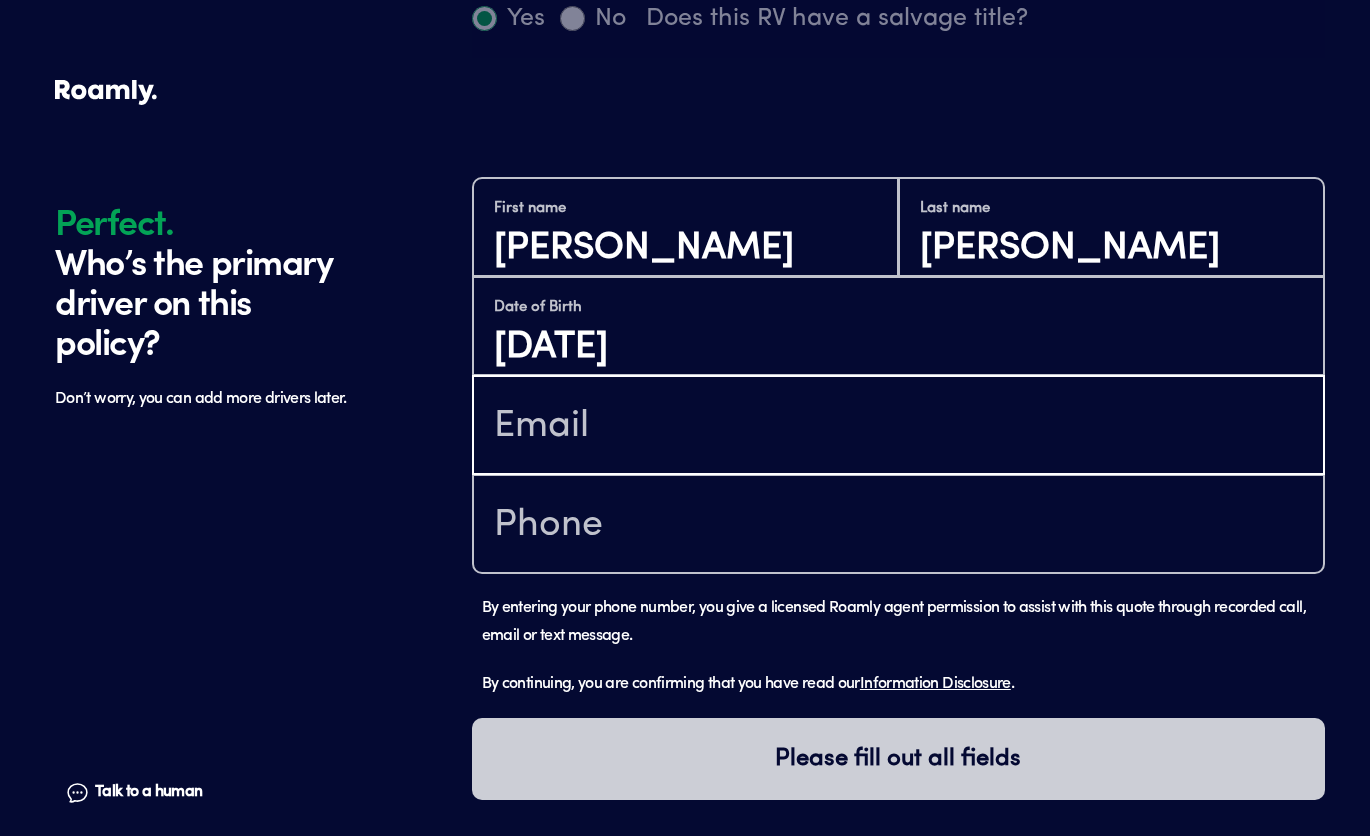 click at bounding box center [898, 427] 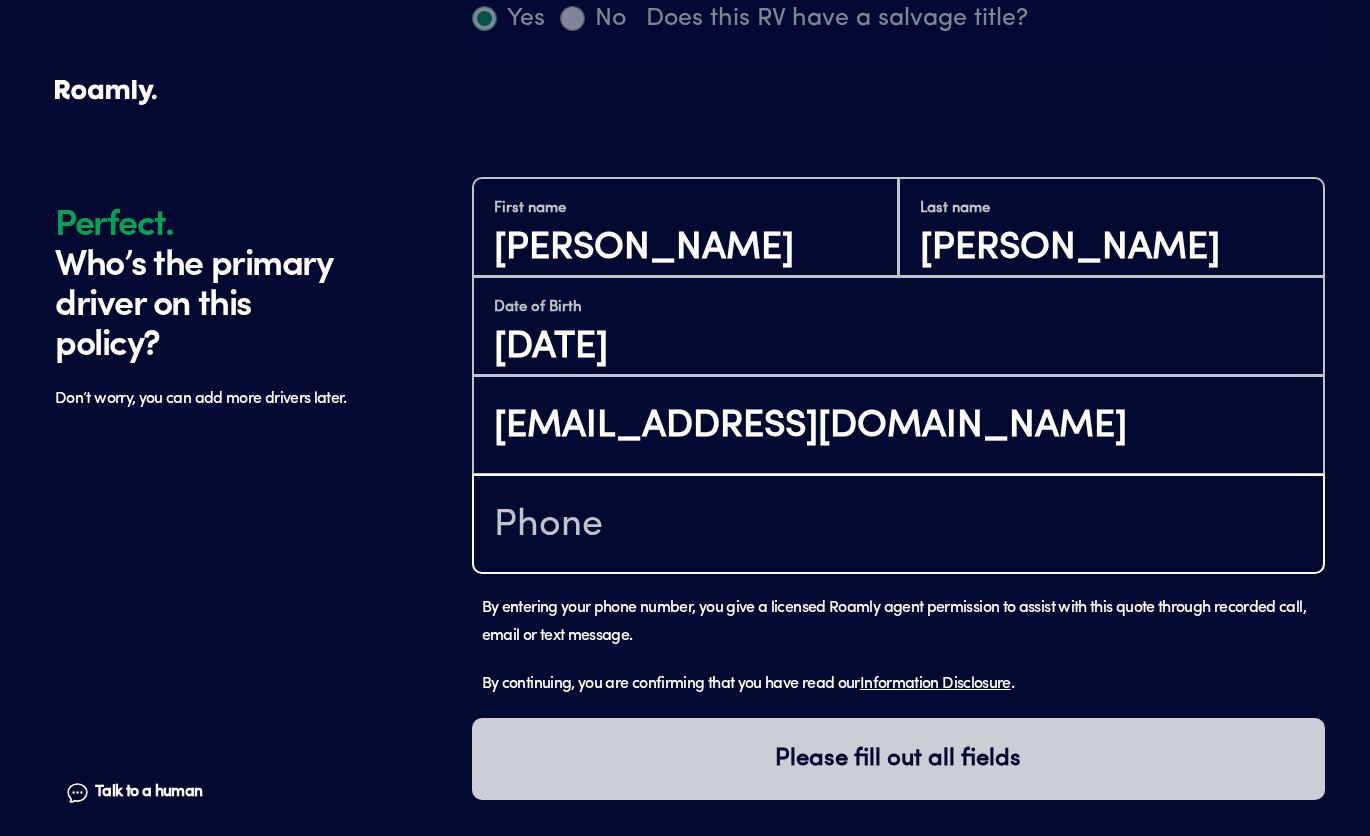 type on "[PHONE_NUMBER]" 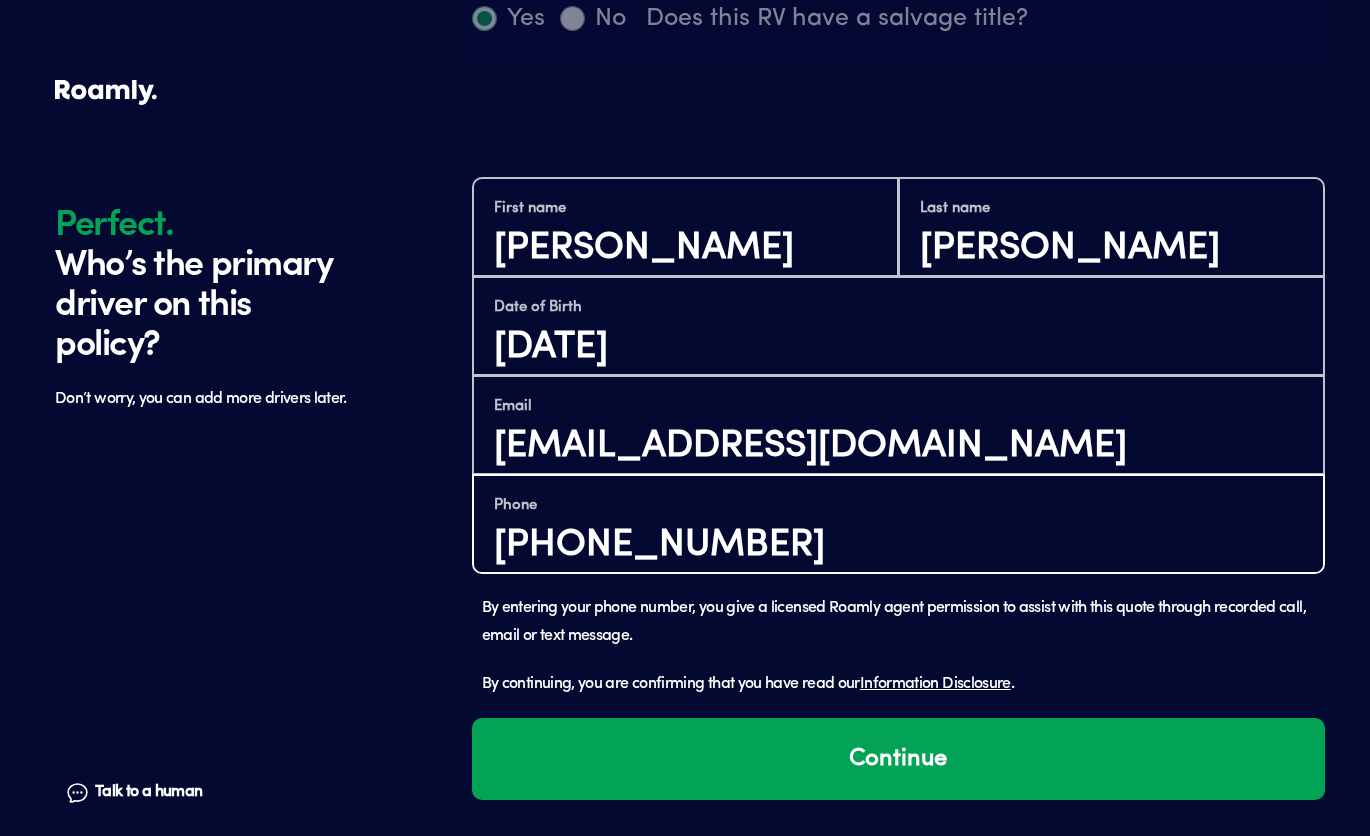 click on "[PHONE_NUMBER]" at bounding box center [898, 545] 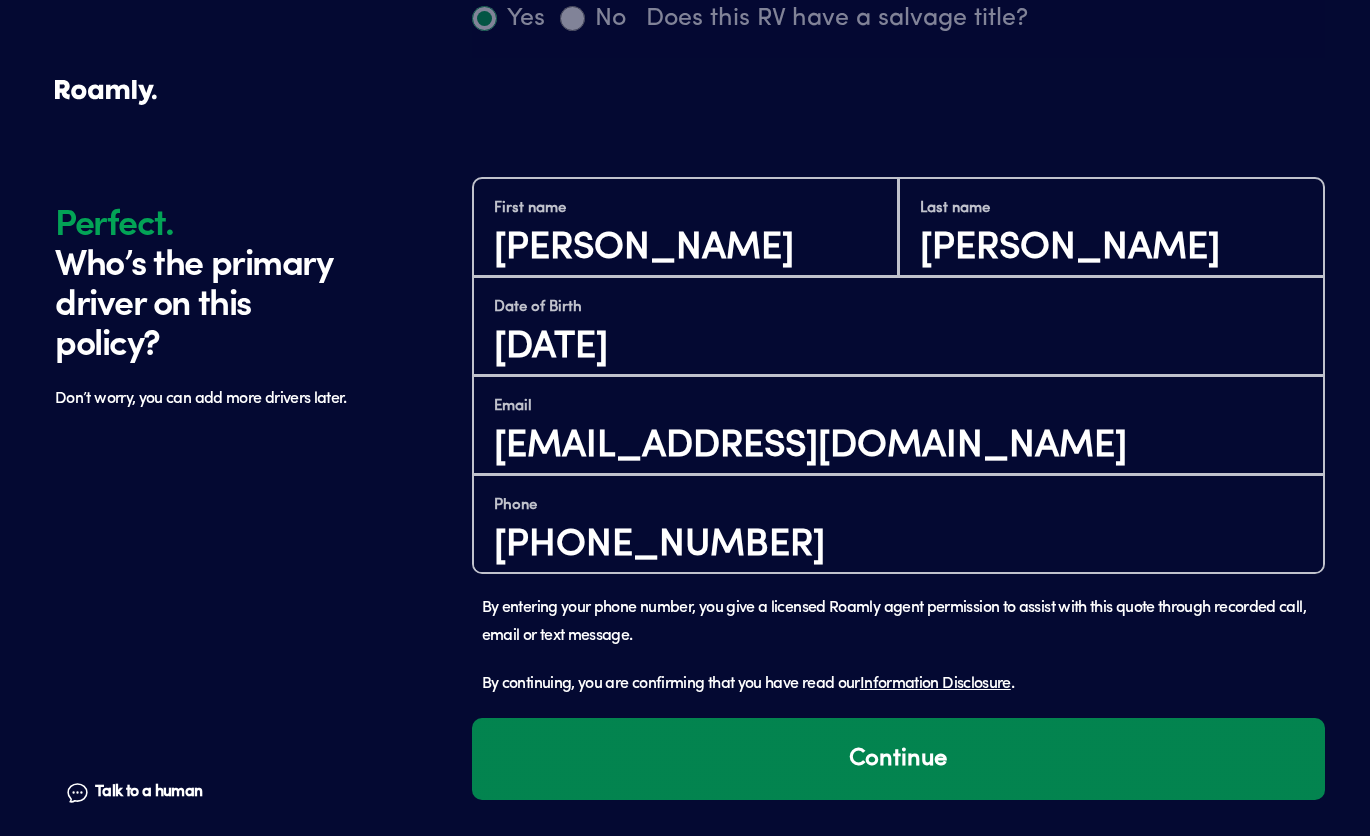 click on "Continue" at bounding box center (898, 759) 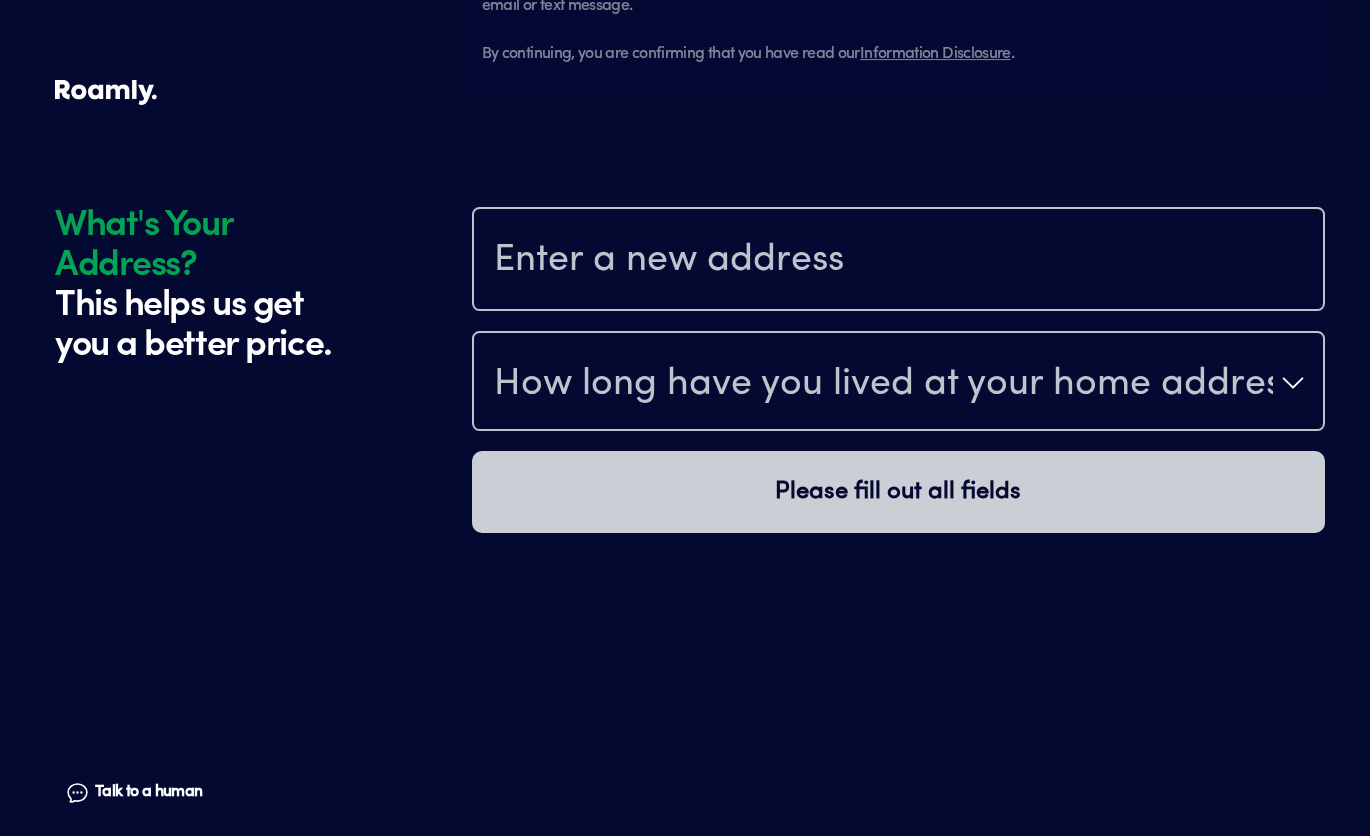 scroll, scrollTop: 2065, scrollLeft: 0, axis: vertical 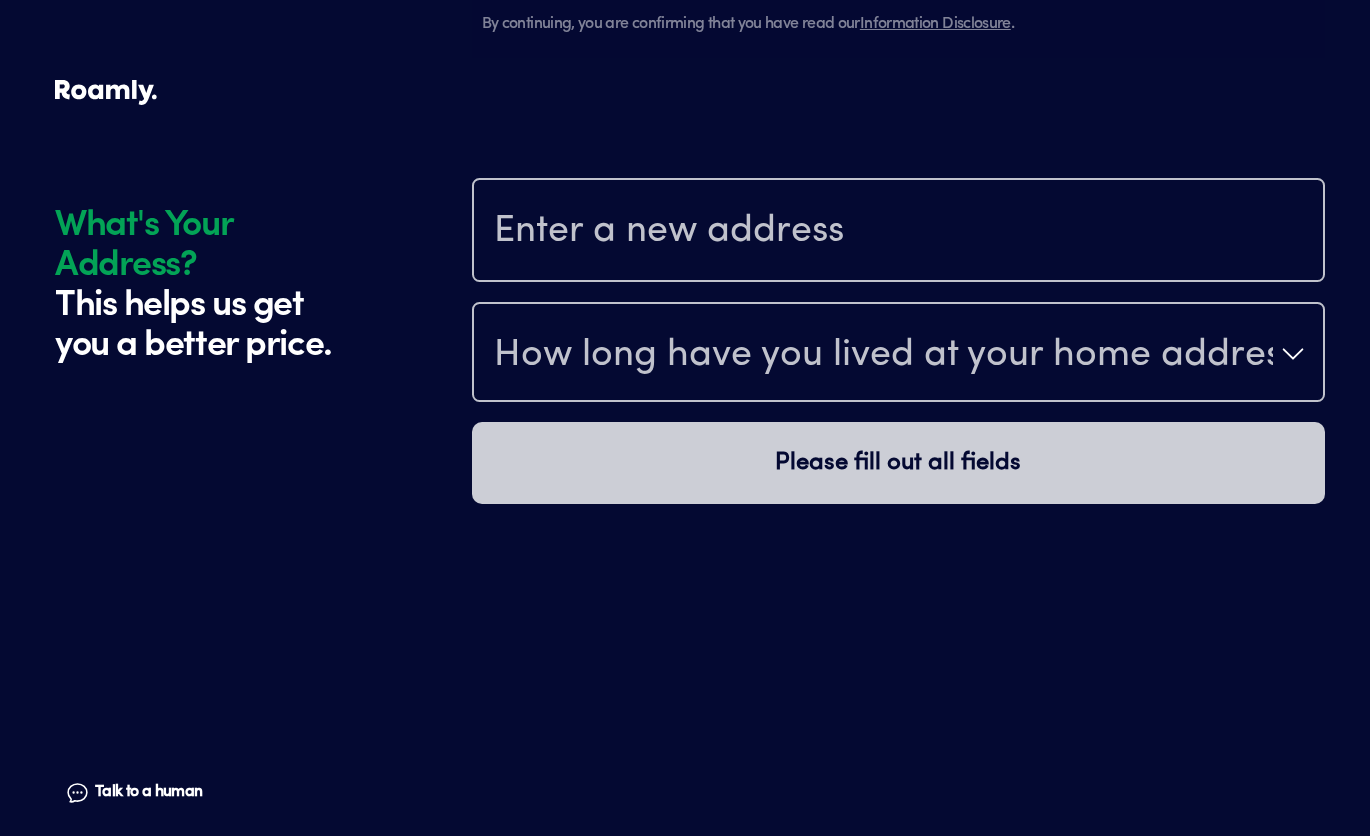click at bounding box center (898, 232) 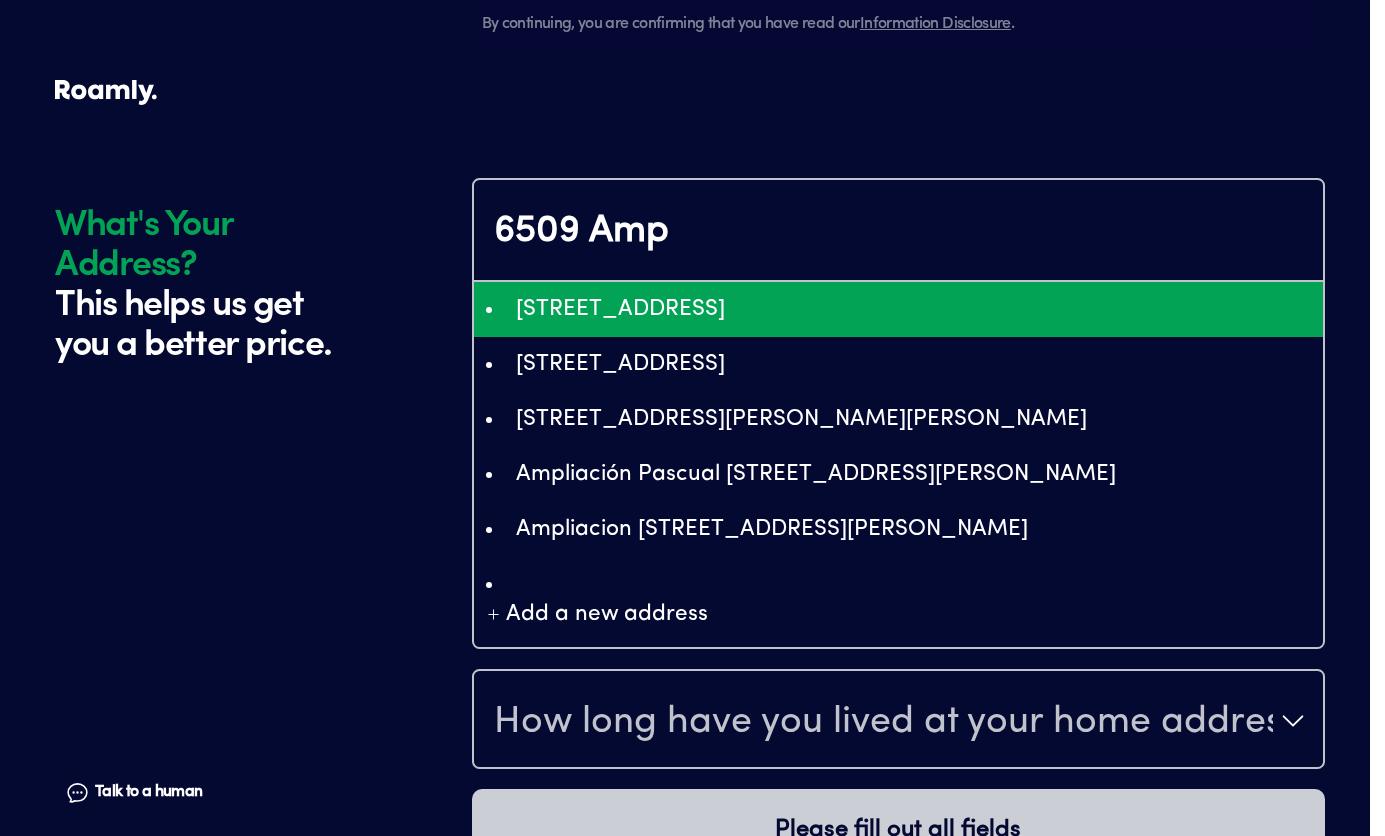 type on "ChIJmUtgoYH43YYRHOn2c8AY3Tw" 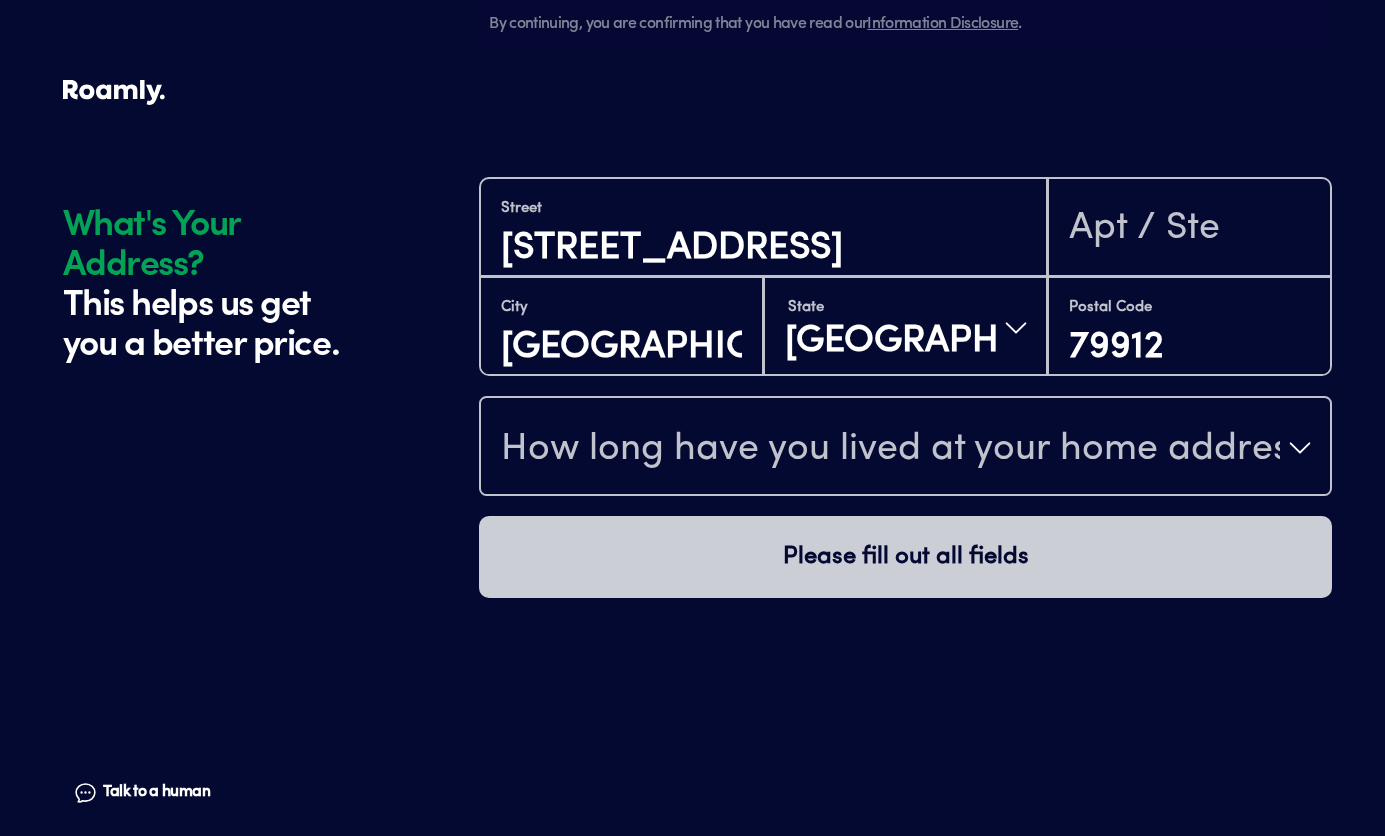 click on "How long have you lived at your home address?" at bounding box center (890, 450) 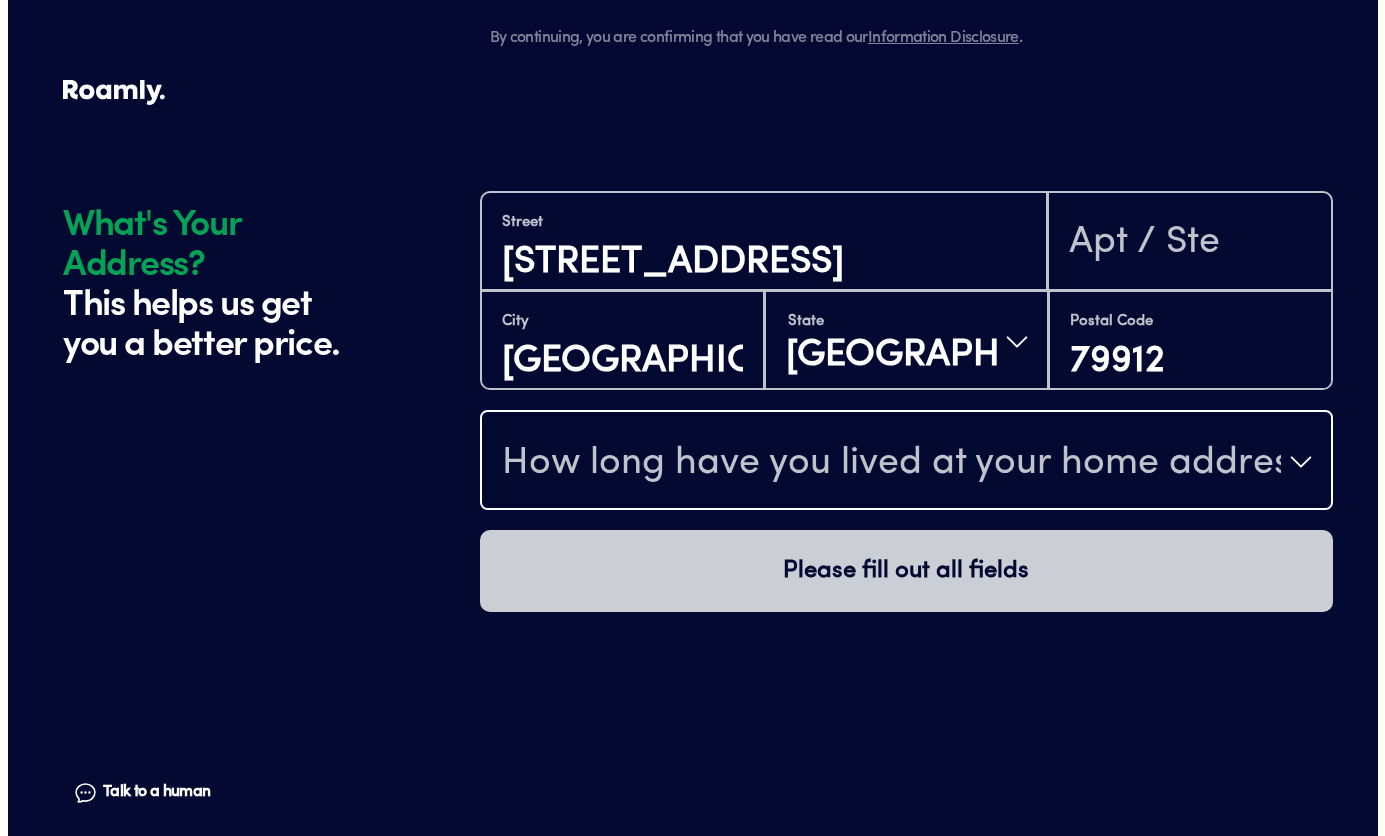 scroll, scrollTop: 2040, scrollLeft: 0, axis: vertical 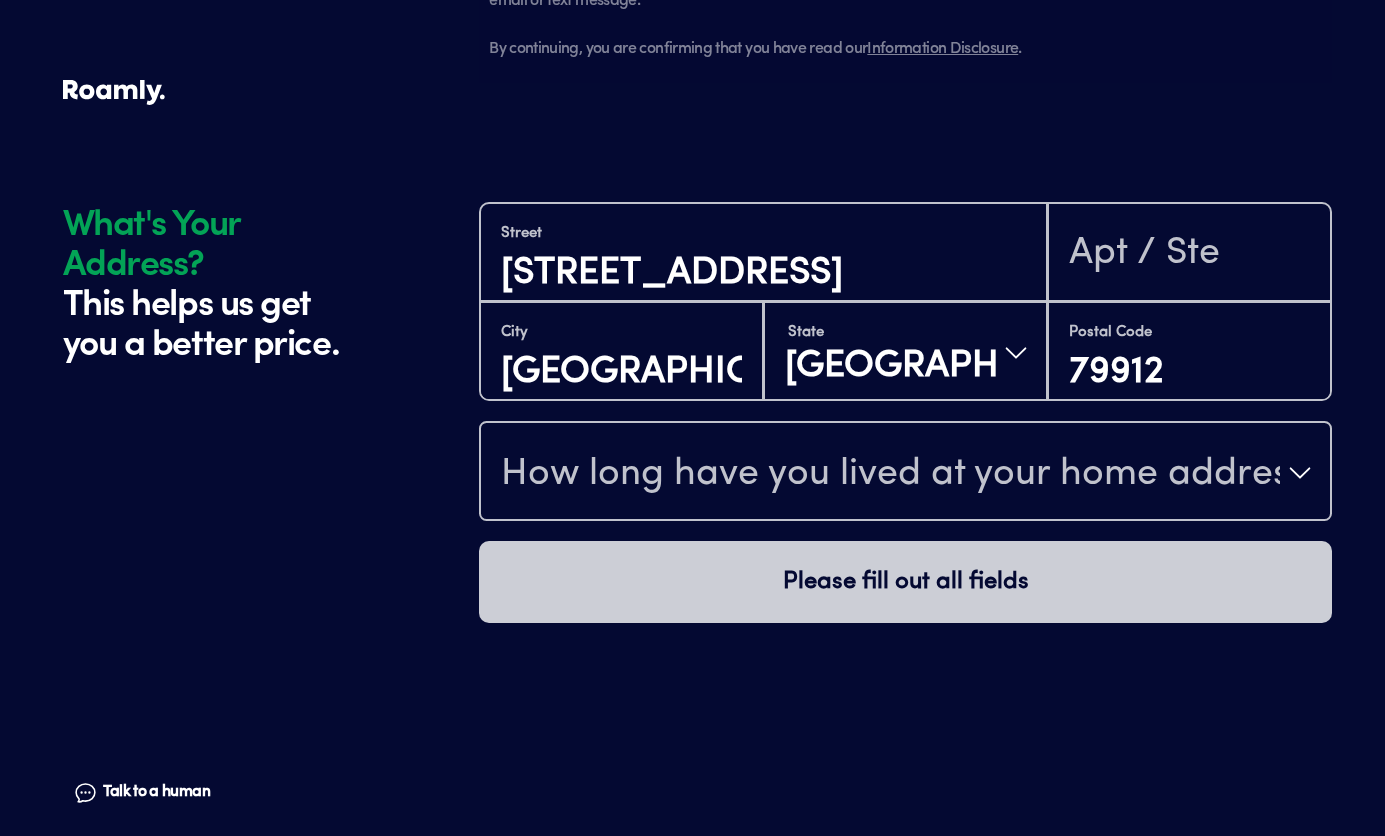 click on "How long have you lived at your home address?" at bounding box center [890, 475] 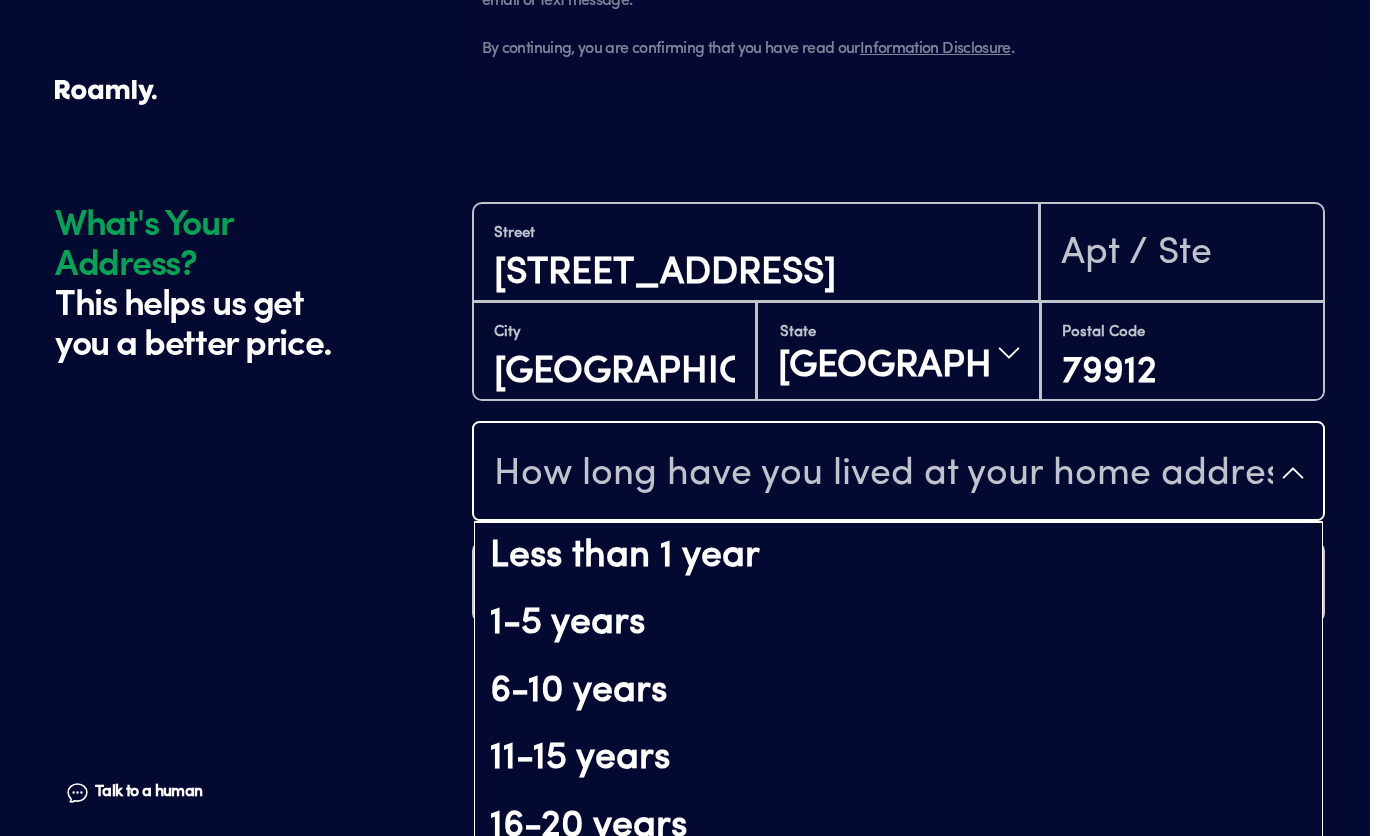drag, startPoint x: 1381, startPoint y: 191, endPoint x: 1384, endPoint y: 380, distance: 189.0238 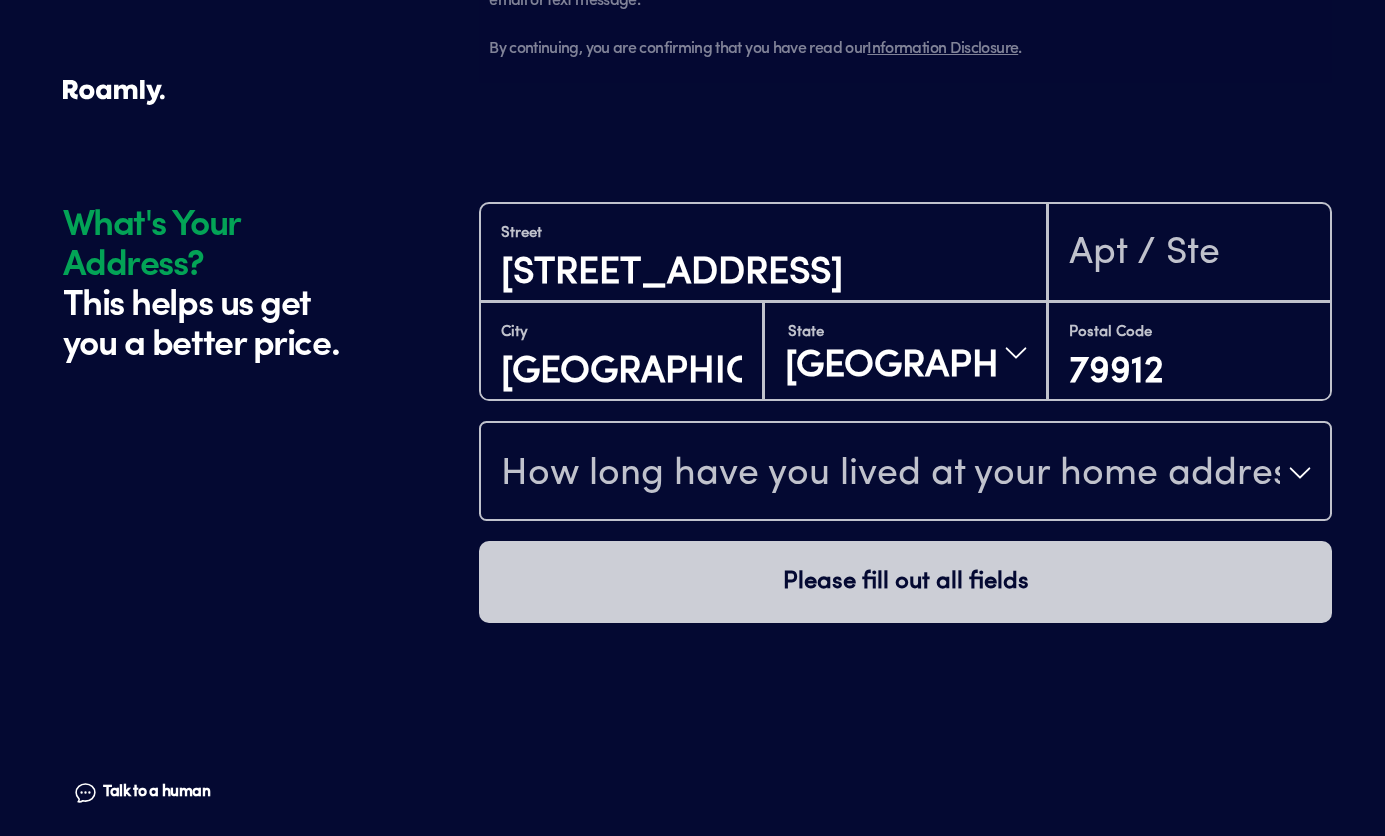 click on "How long have you lived at your home address?" at bounding box center (890, 475) 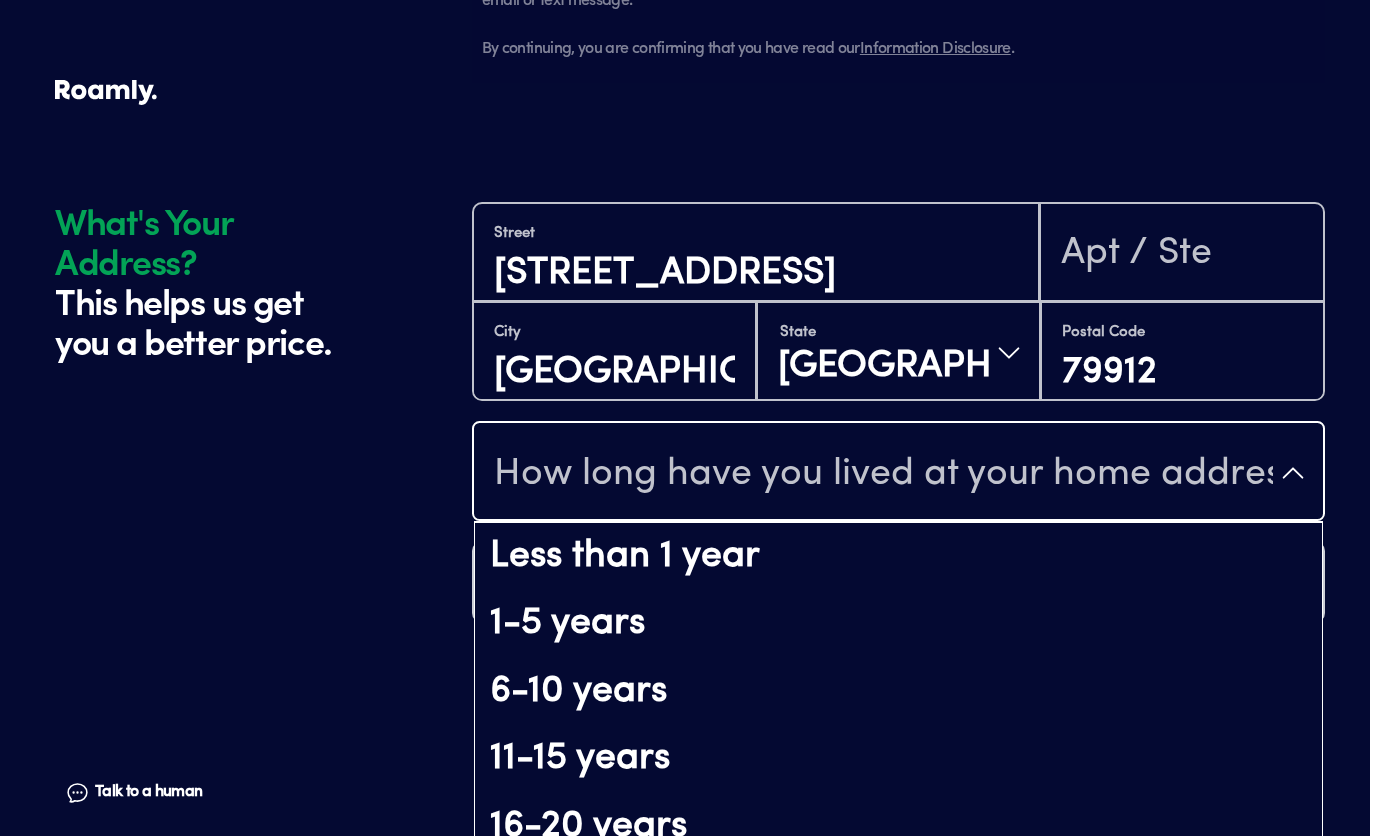 click on "What's Your Address? This helps us get you a better price. Talk to a human Chat 1 2 3 4+ Edit How many RVs or Trailers do you want to cover? Year [DATE] Make Tiffin Model Phaeton 37 bh Length 38FT Vehicle type Class A Actual cash value 220000 Original owner Yes How many nights do you camp in your RV? 150-365 nights / year How do you store your RV? Covered Yes No Does this RV have a salvage title? Edit Tell us about your RV. First name [PERSON_NAME] Last name [PERSON_NAME] Date of Birth [DEMOGRAPHIC_DATA] Email [EMAIL_ADDRESS][DOMAIN_NAME] Phone [PHONE_NUMBER] By entering your phone number, you give a licensed Roamly agent permission to assist with this quote through recorded call, email or text message. By continuing, you are confirming that you have read our  Information Disclosure . Edit Who’s the primary driver on this policy? What's Your Address? This helps us get you a better price. Talk to a human [GEOGRAPHIC_DATA] [STREET_ADDRESS][US_STATE] Postal Code 79912 How long have you lived at your home address? 1-5 years" at bounding box center (692, -590) 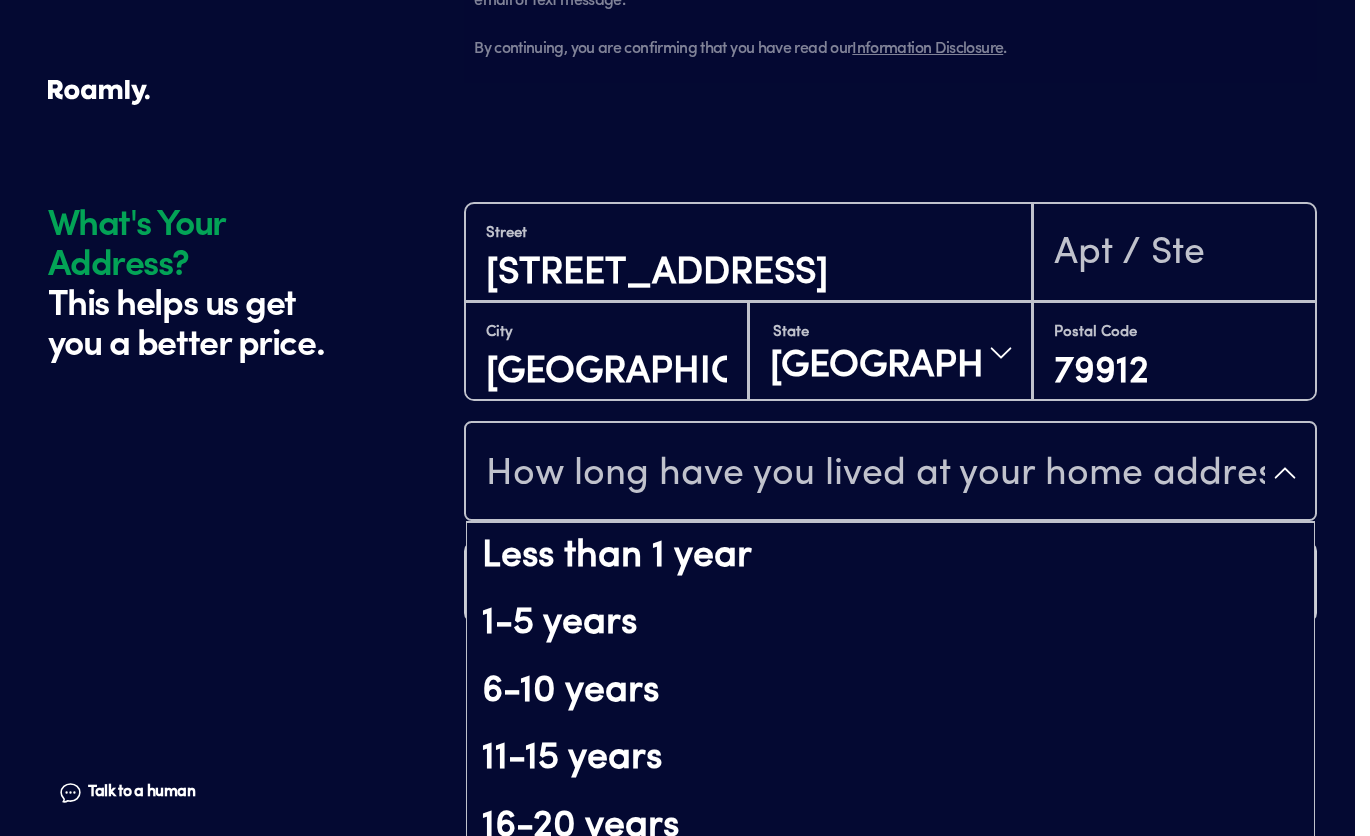 click on "How long have you lived at your home address?" at bounding box center (875, 475) 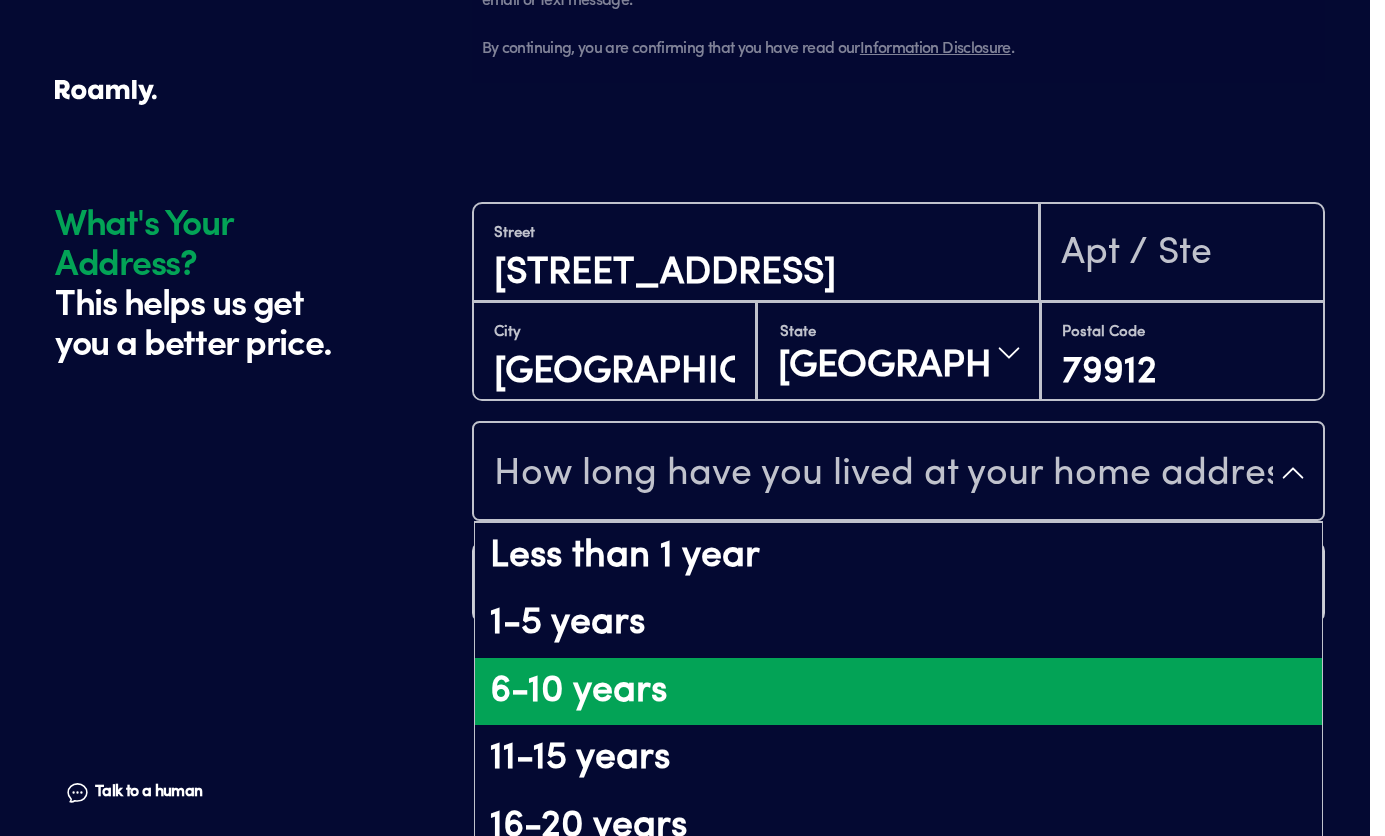 scroll, scrollTop: 8, scrollLeft: 0, axis: vertical 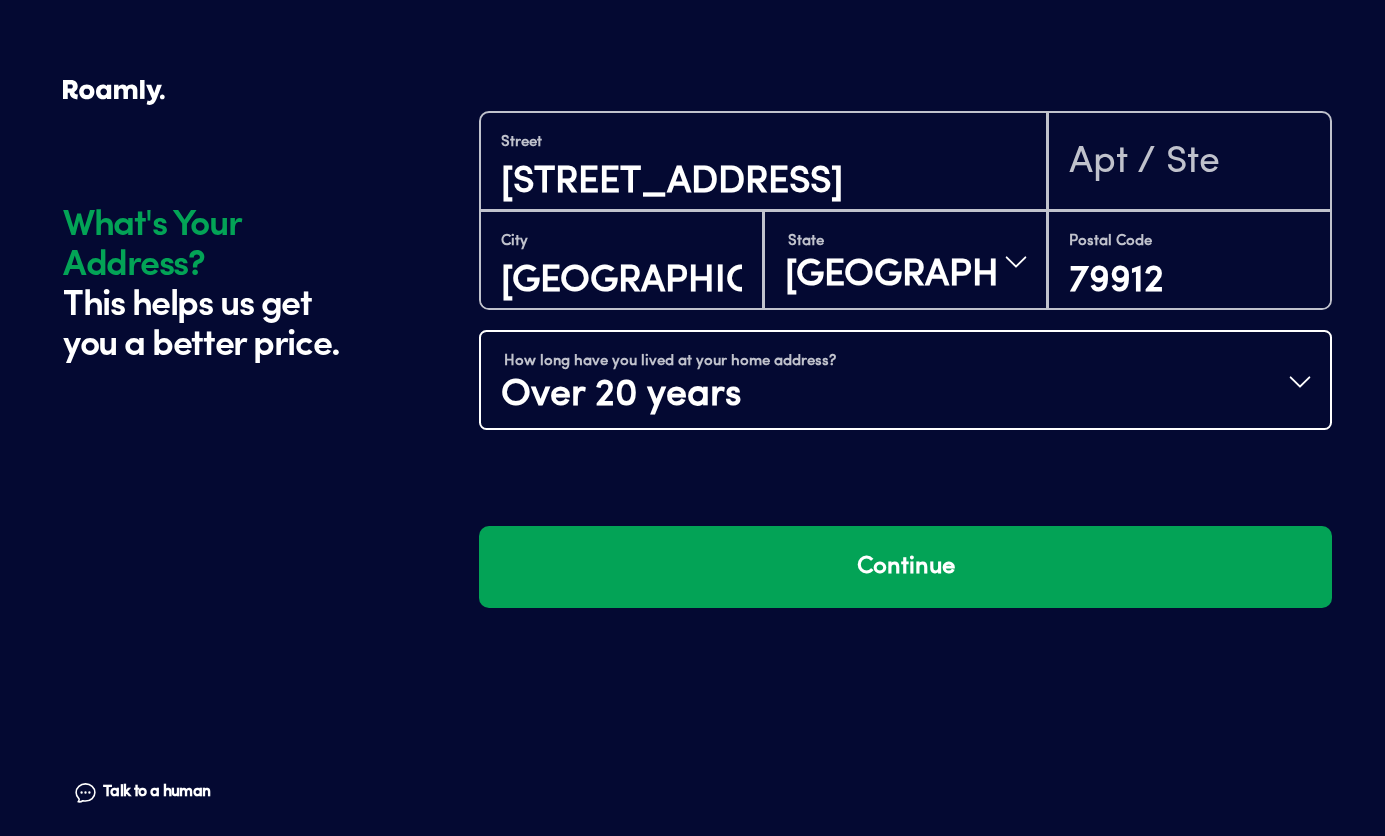 type 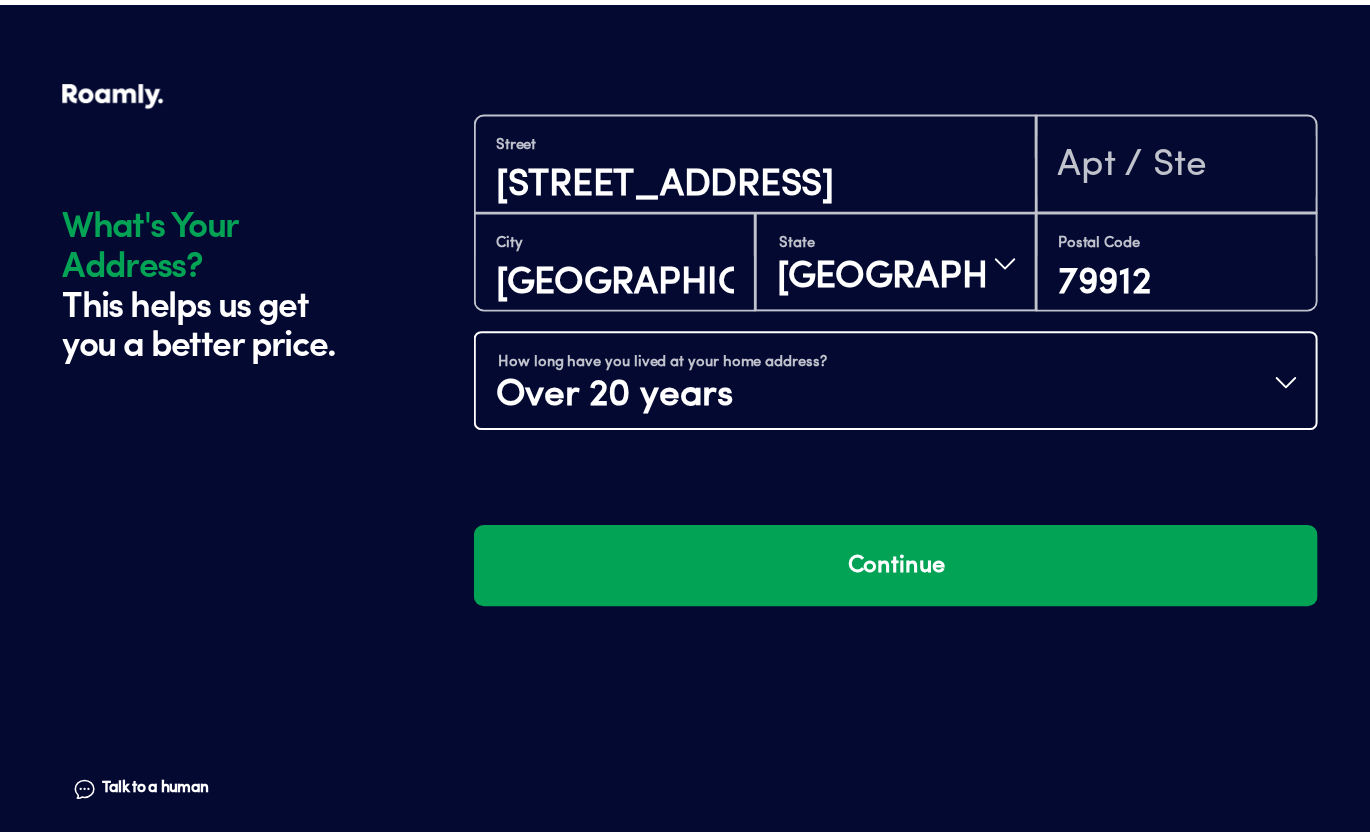 scroll, scrollTop: 0, scrollLeft: 0, axis: both 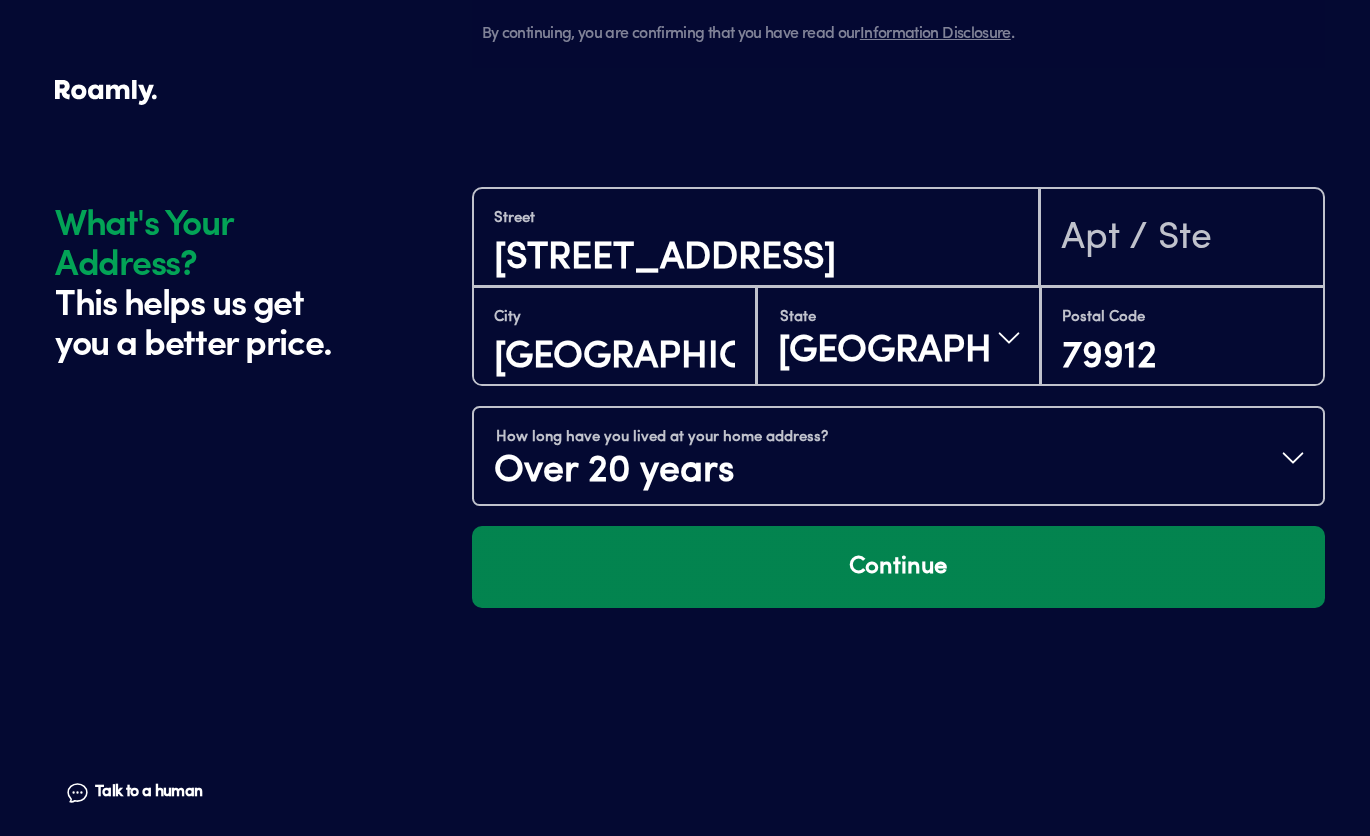 click on "Continue" at bounding box center (898, 567) 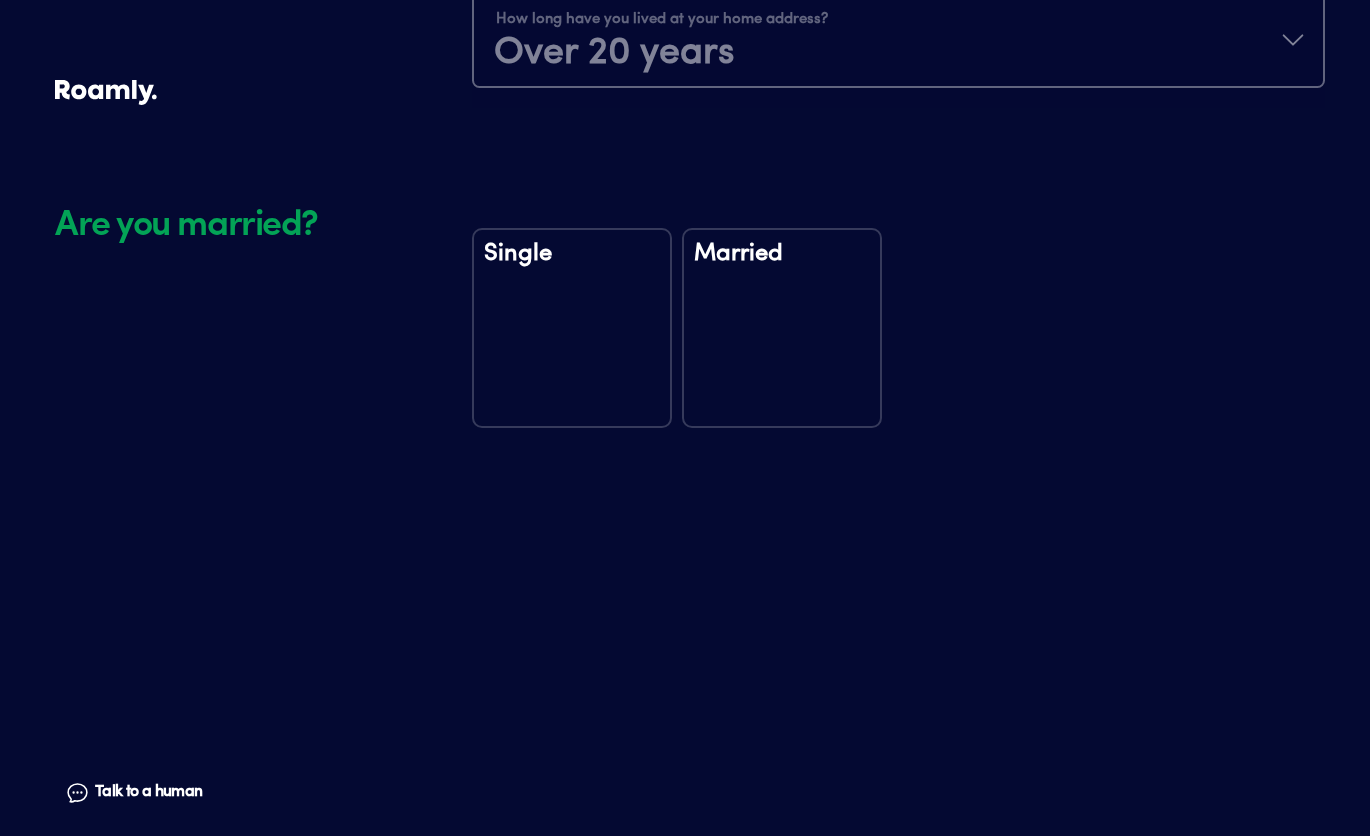 scroll, scrollTop: 2536, scrollLeft: 0, axis: vertical 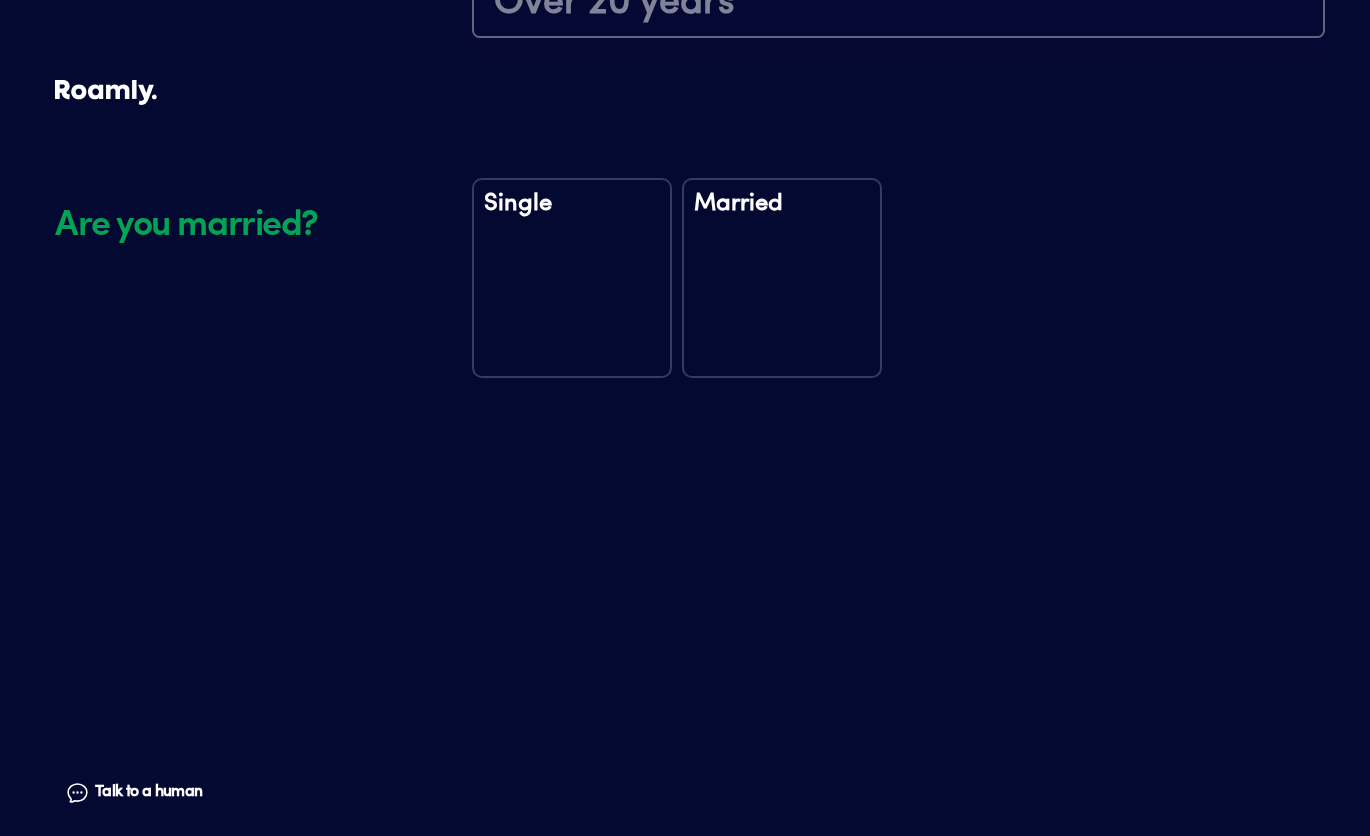 click on "Married" at bounding box center [782, 217] 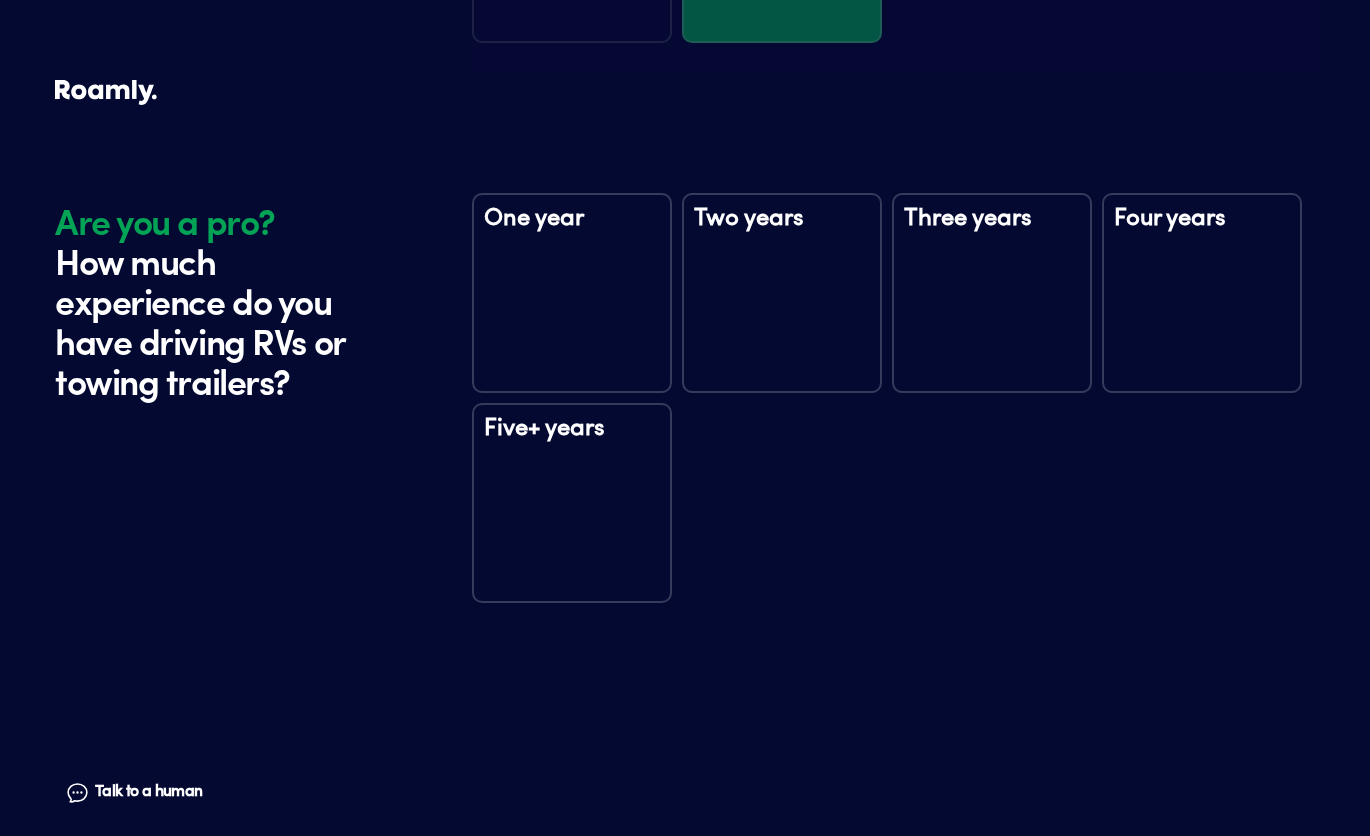 scroll, scrollTop: 2926, scrollLeft: 0, axis: vertical 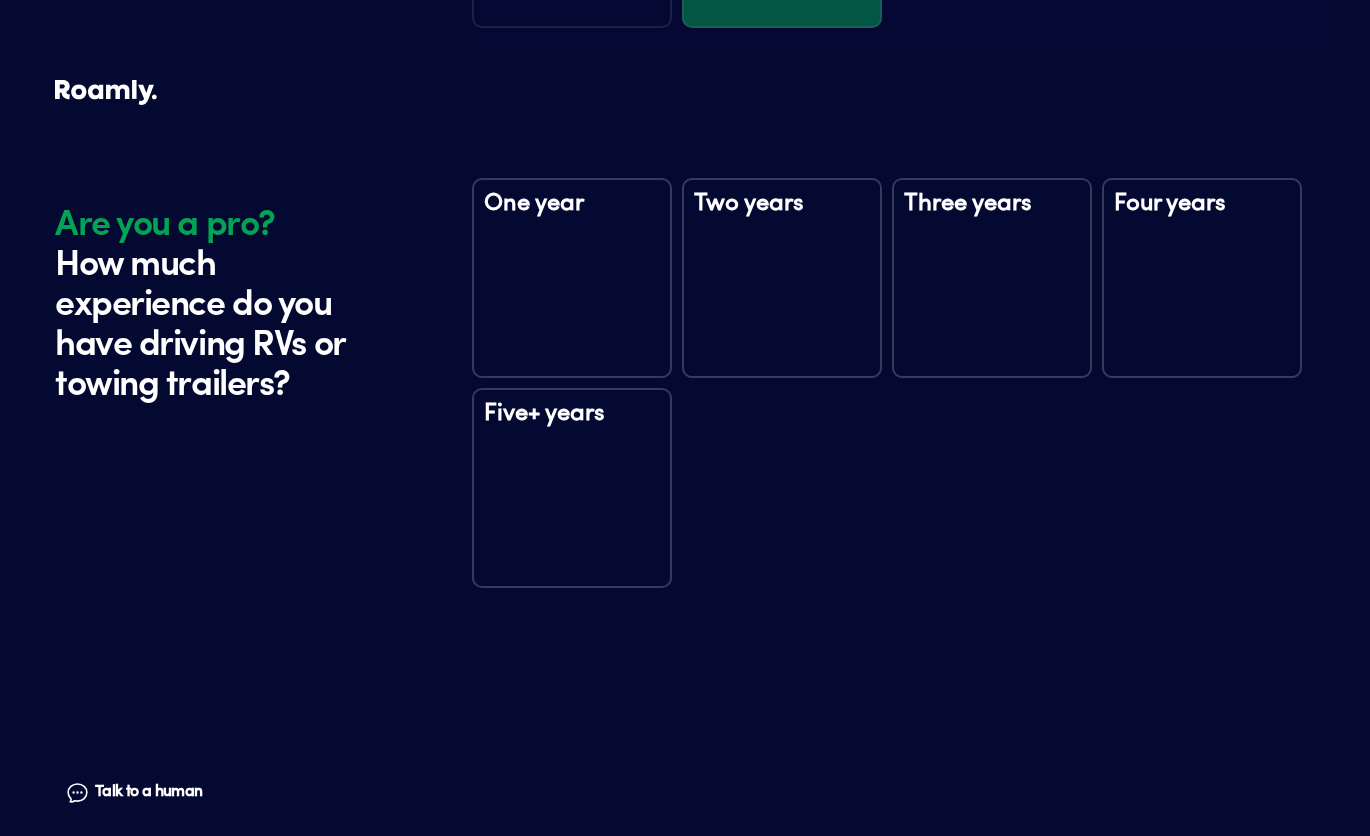 click on "Five+ years" at bounding box center [572, 432] 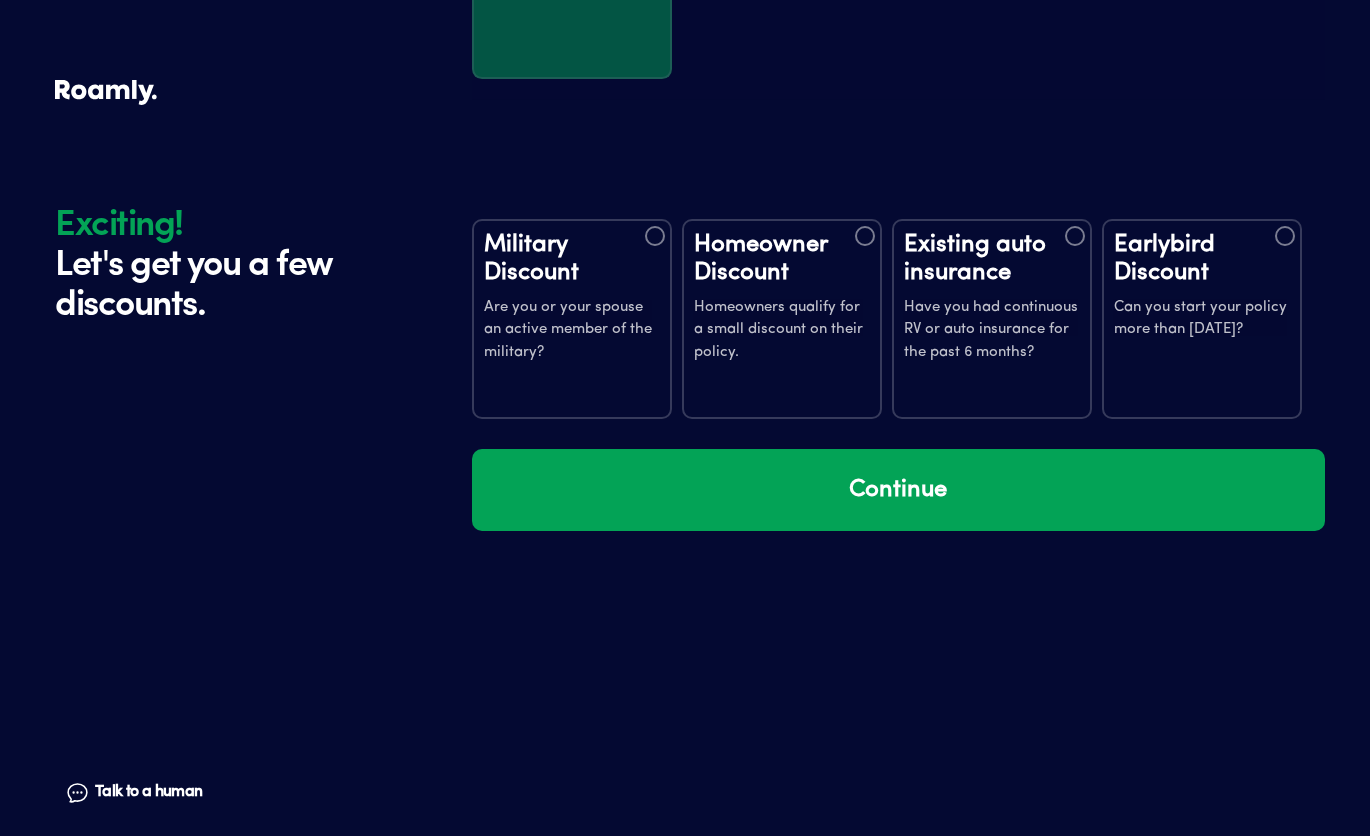 scroll, scrollTop: 3516, scrollLeft: 0, axis: vertical 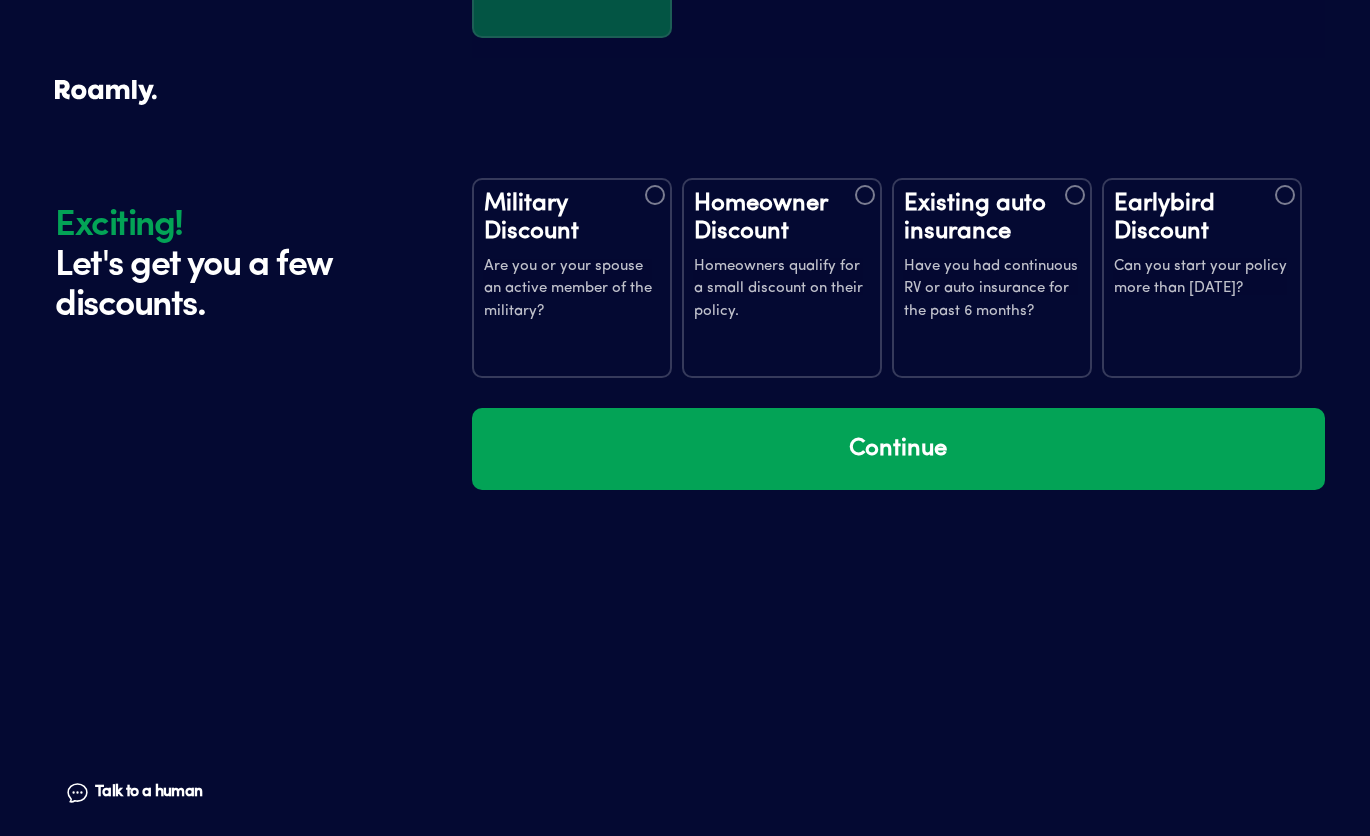 click on "Homeowner Discount Homeowners qualify for a small discount on their policy." at bounding box center (782, 257) 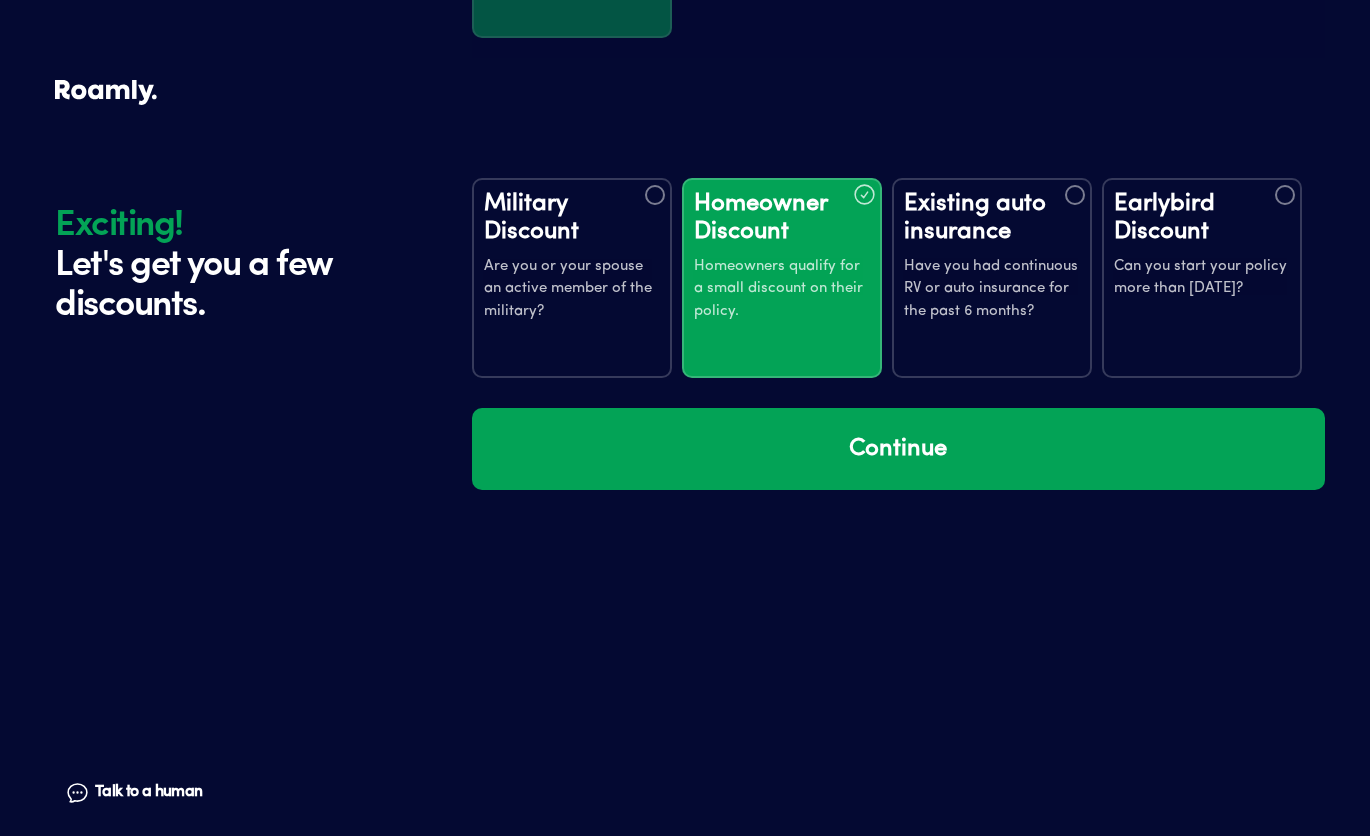 click on "Have you had continuous RV or auto insurance for the past 6 months?" at bounding box center [992, 290] 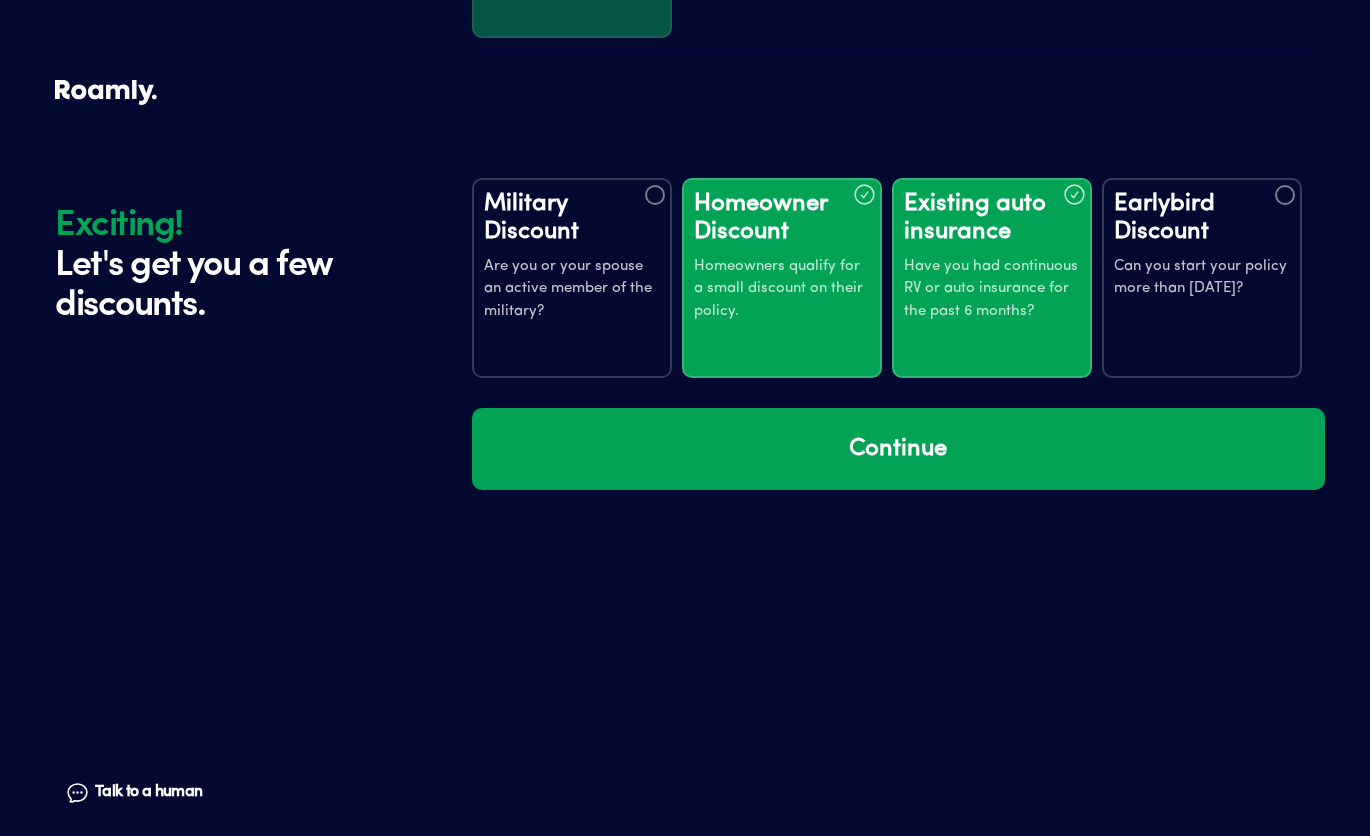click on "Can you start your policy more than [DATE]?" at bounding box center [1202, 278] 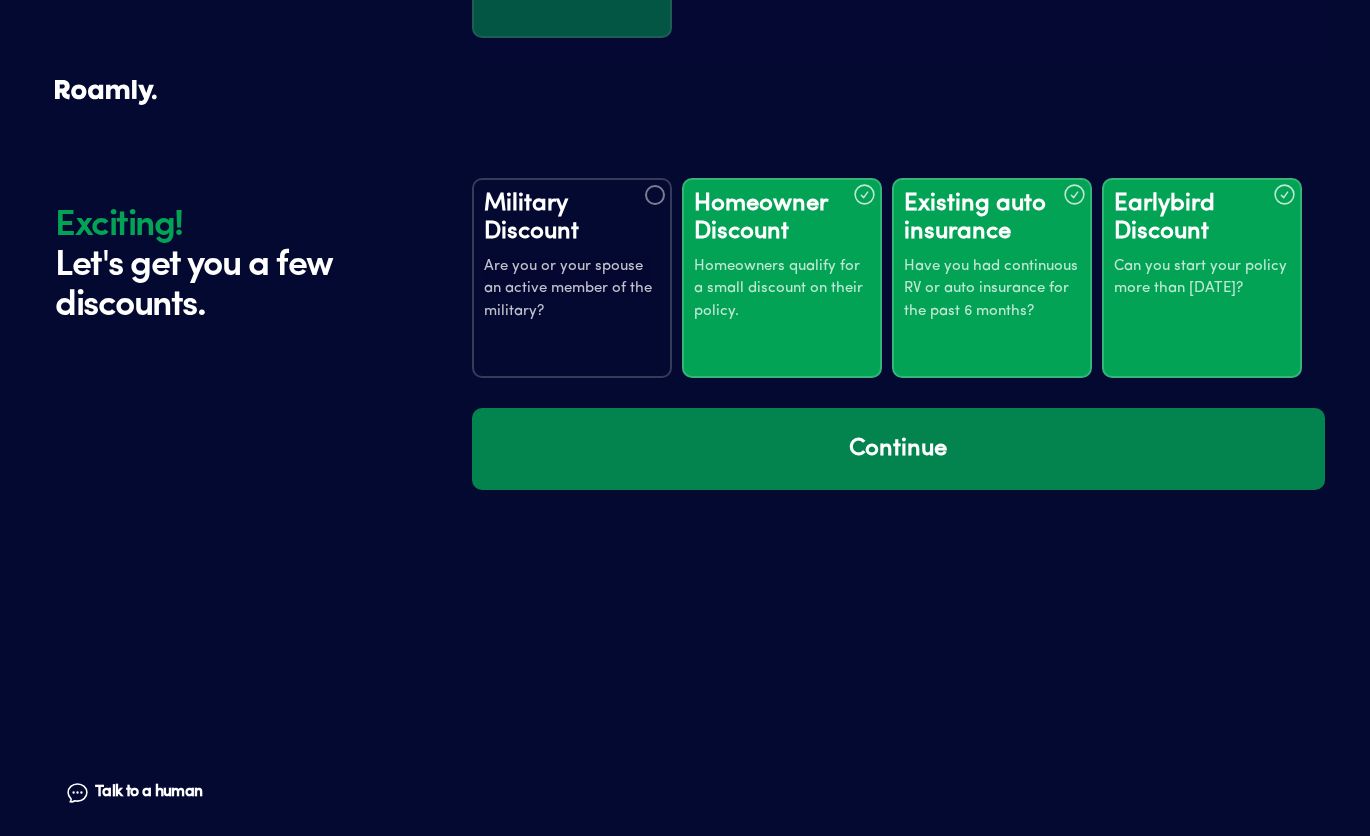 click on "Continue" at bounding box center [898, 449] 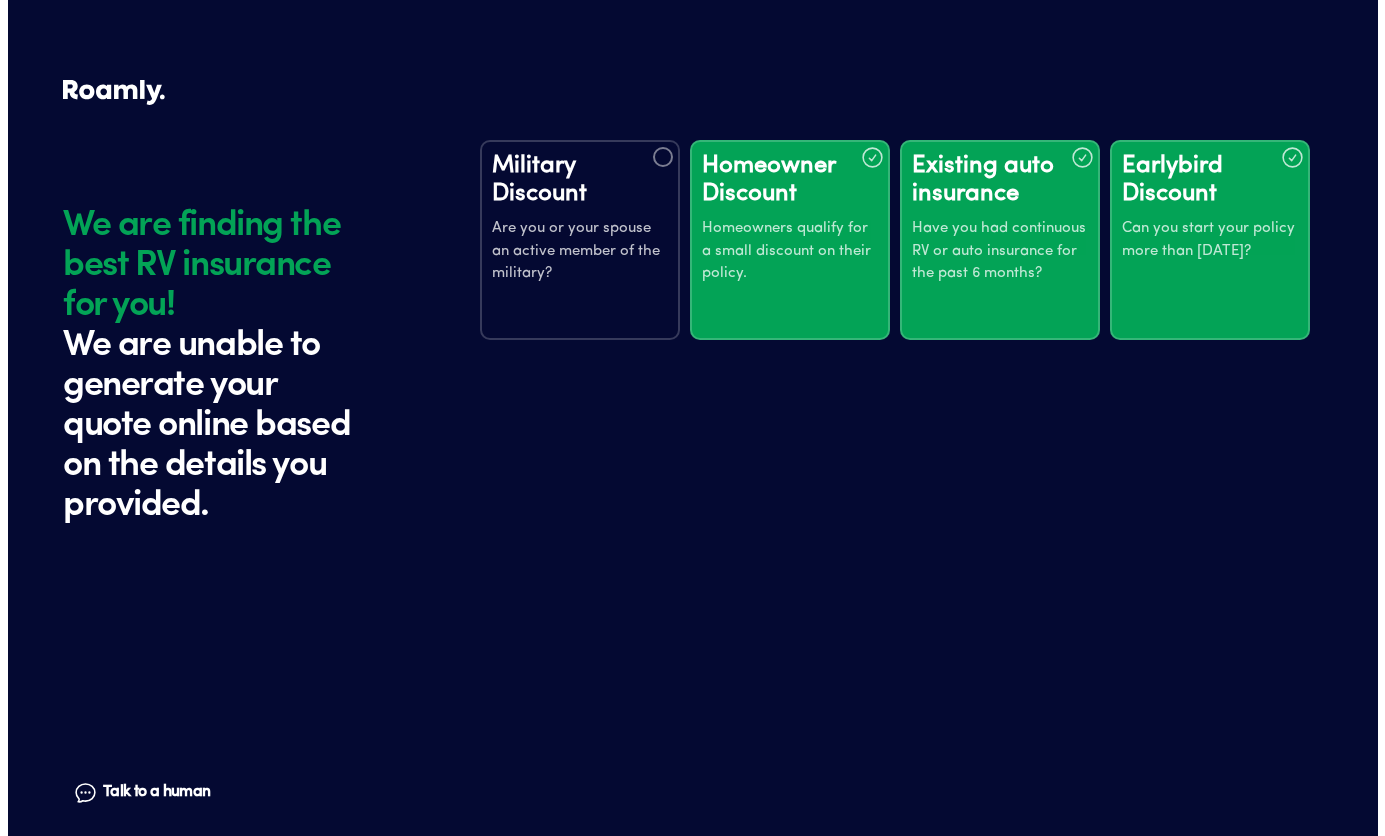 scroll, scrollTop: 0, scrollLeft: 0, axis: both 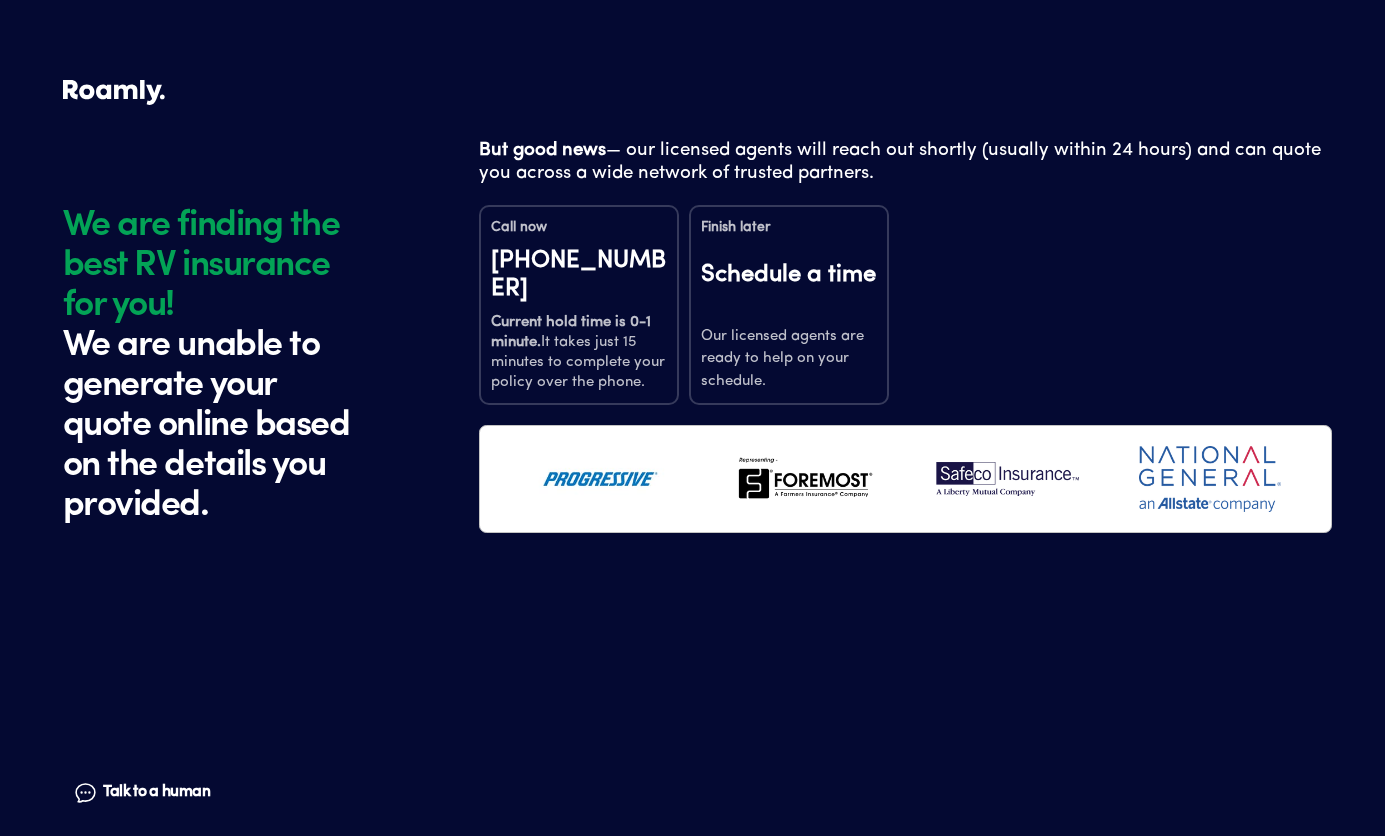 click on "Our licensed agents are ready to help on your schedule." at bounding box center [789, 360] 